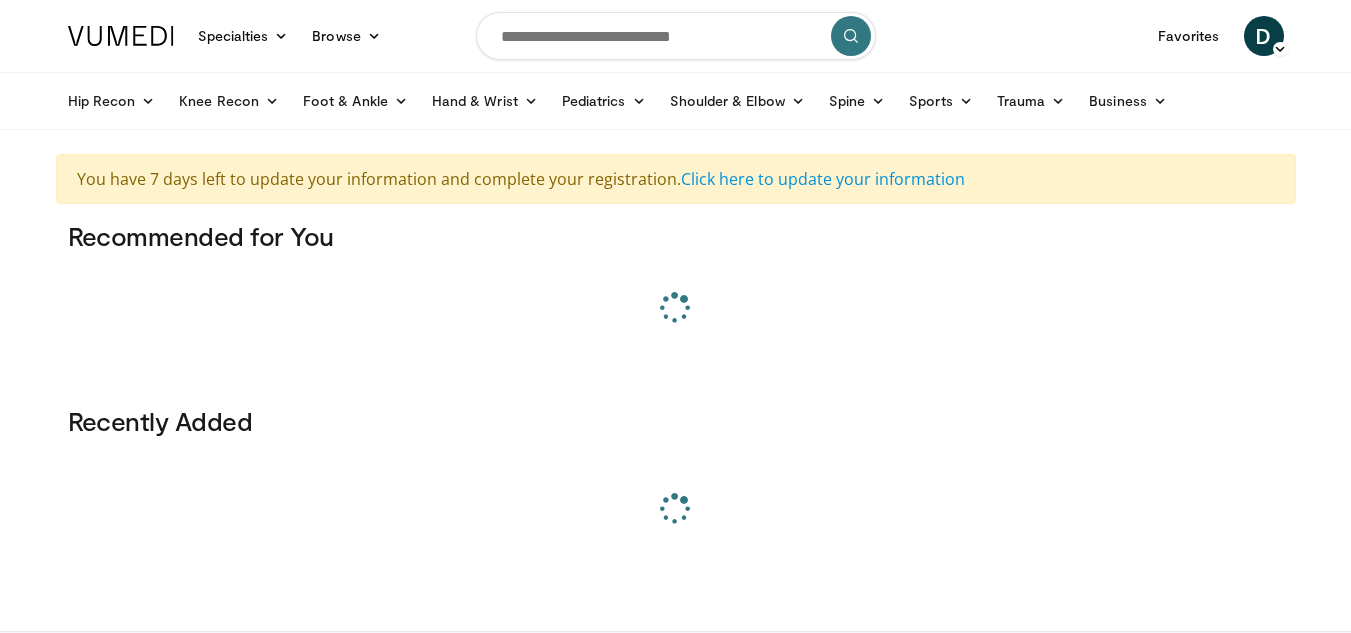scroll, scrollTop: 0, scrollLeft: 0, axis: both 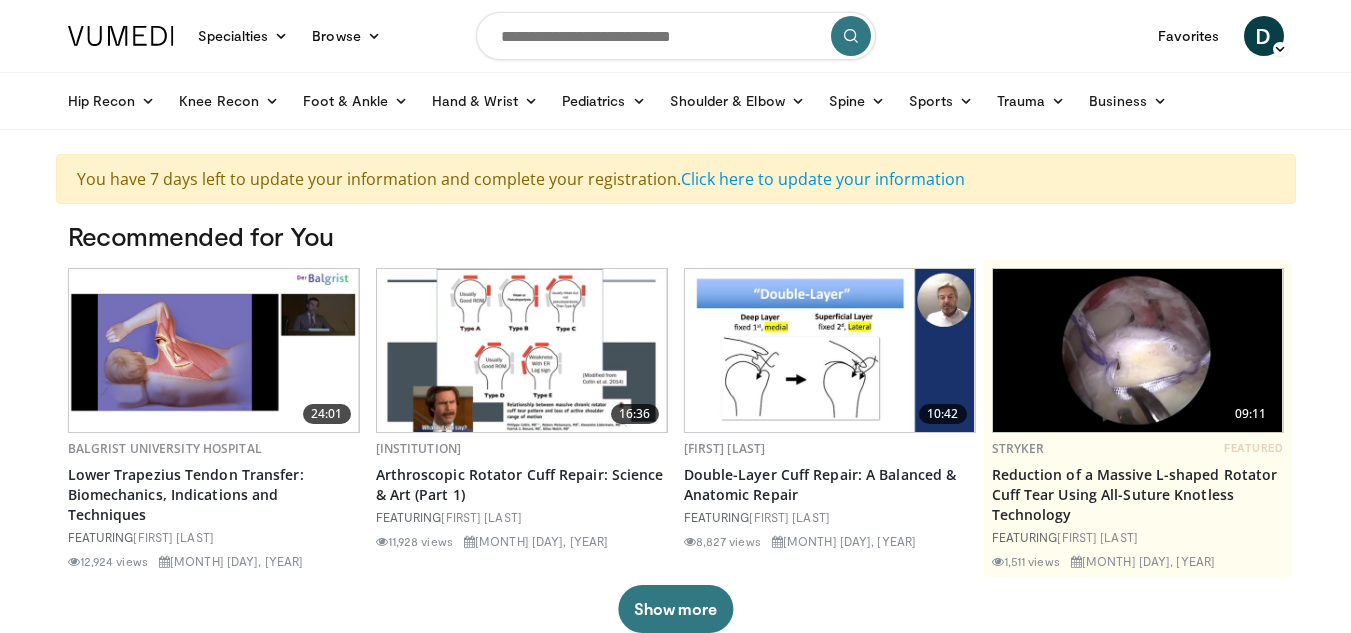 click at bounding box center [676, 36] 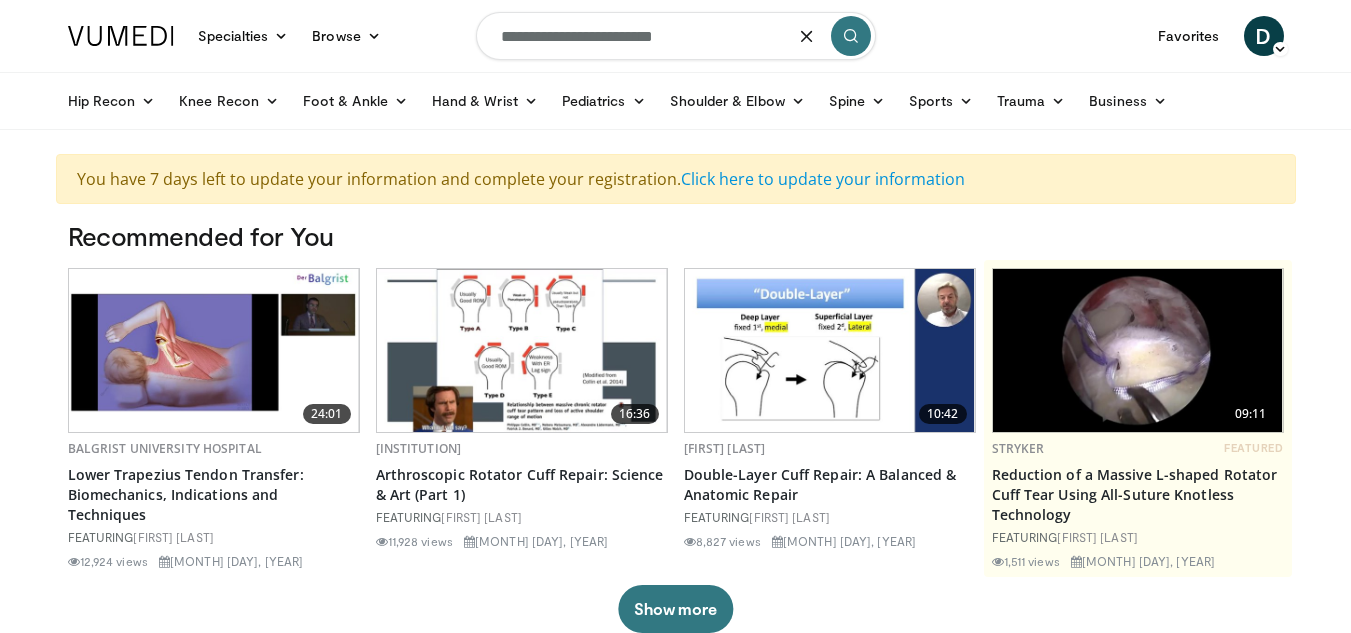type on "**********" 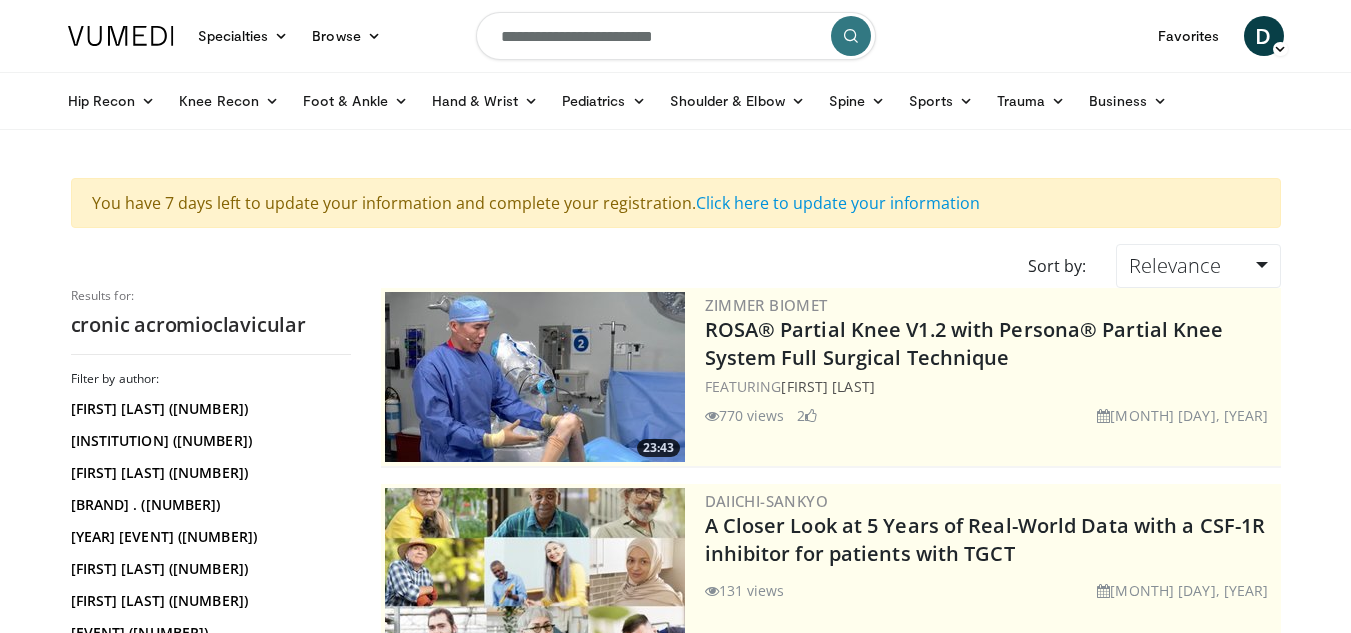scroll, scrollTop: 0, scrollLeft: 0, axis: both 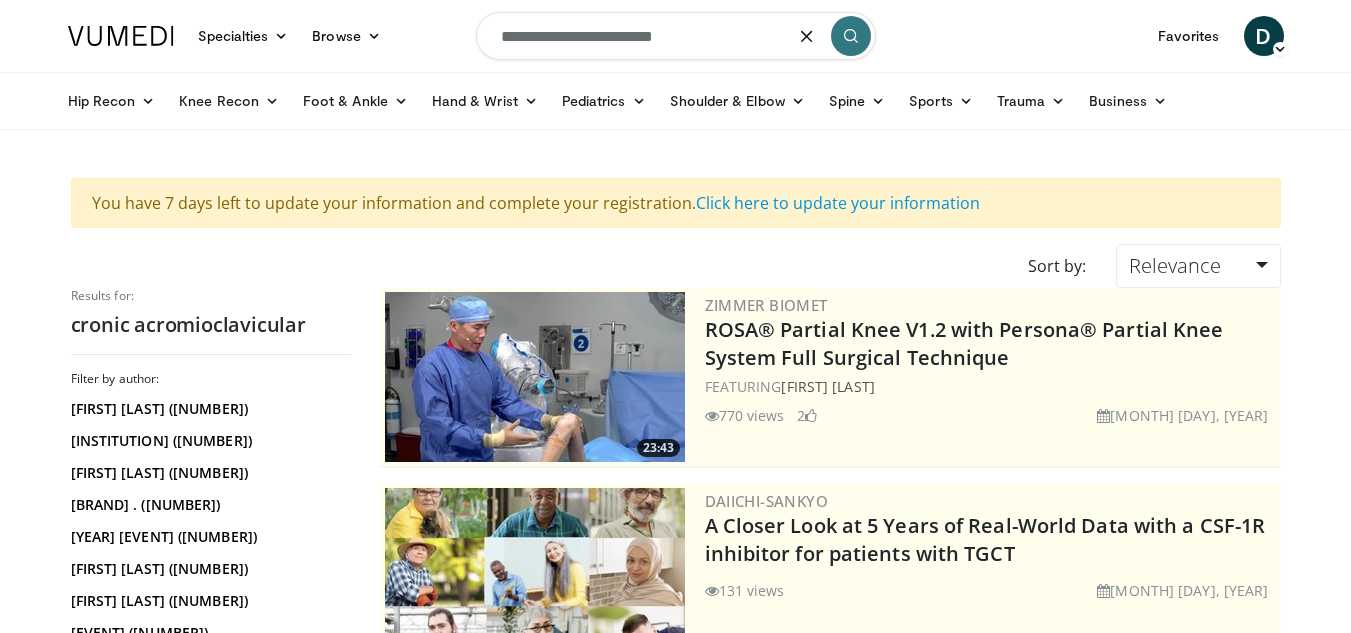 click on "**********" at bounding box center [676, 36] 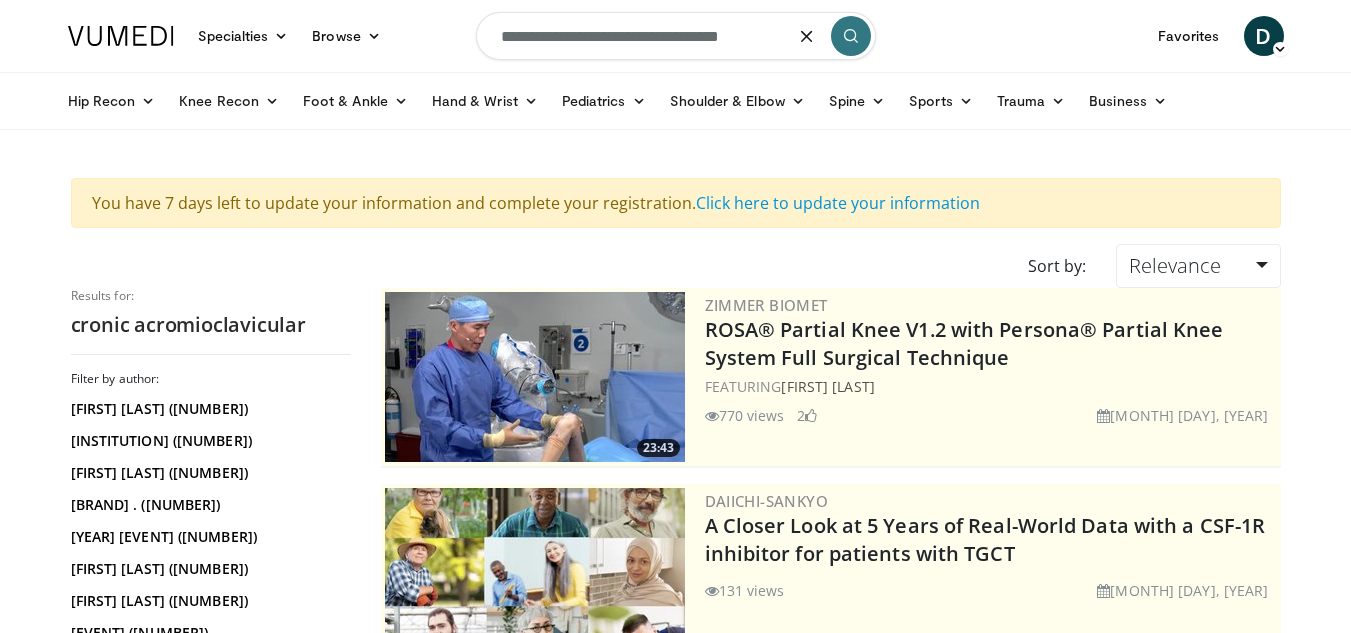 type on "**********" 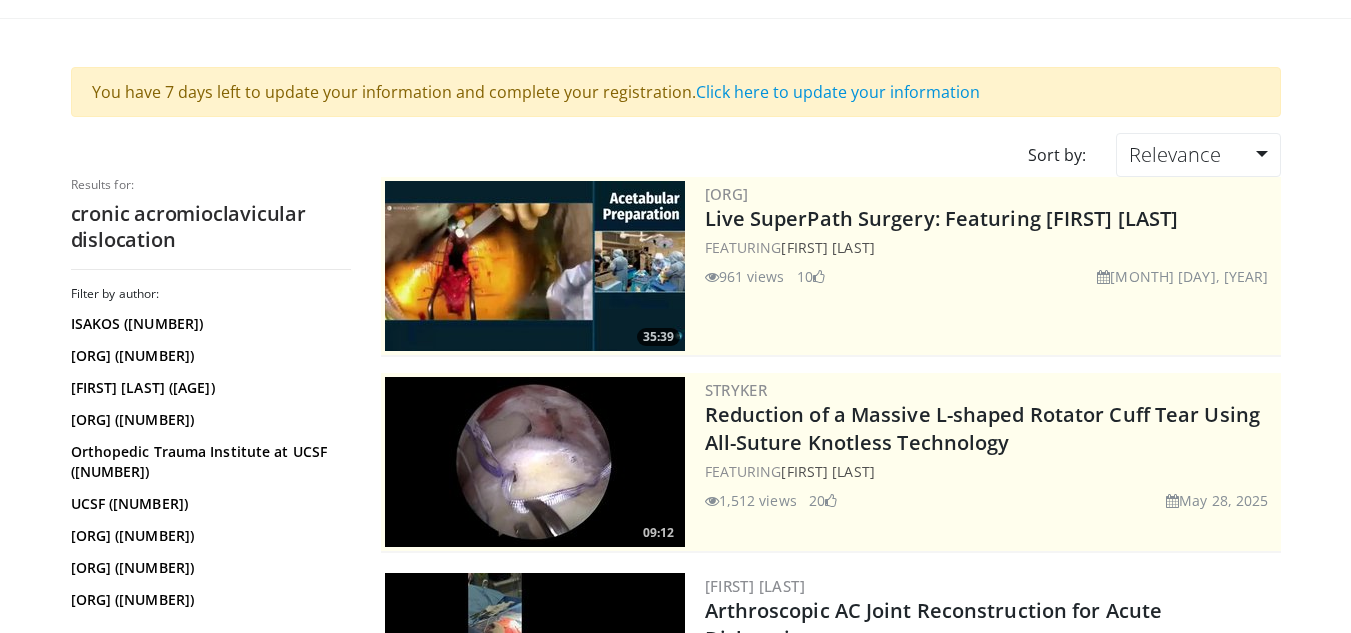 scroll, scrollTop: 201, scrollLeft: 0, axis: vertical 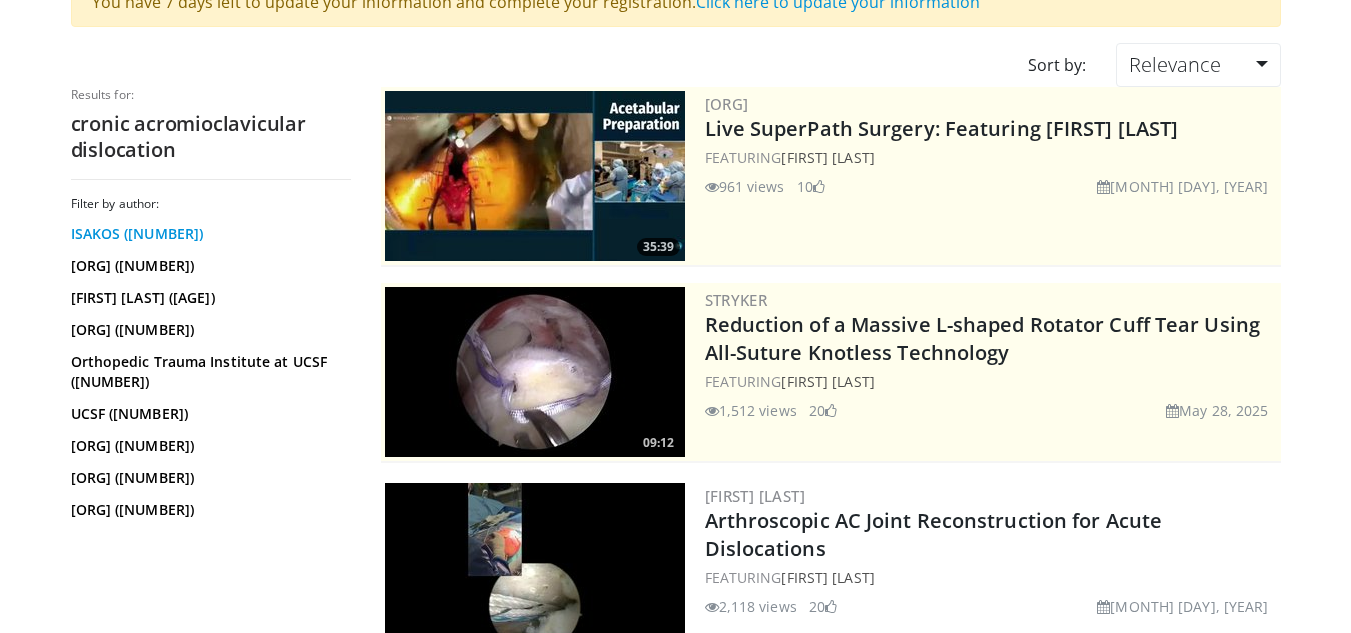 click on "ISAKOS  (29)" at bounding box center (208, 234) 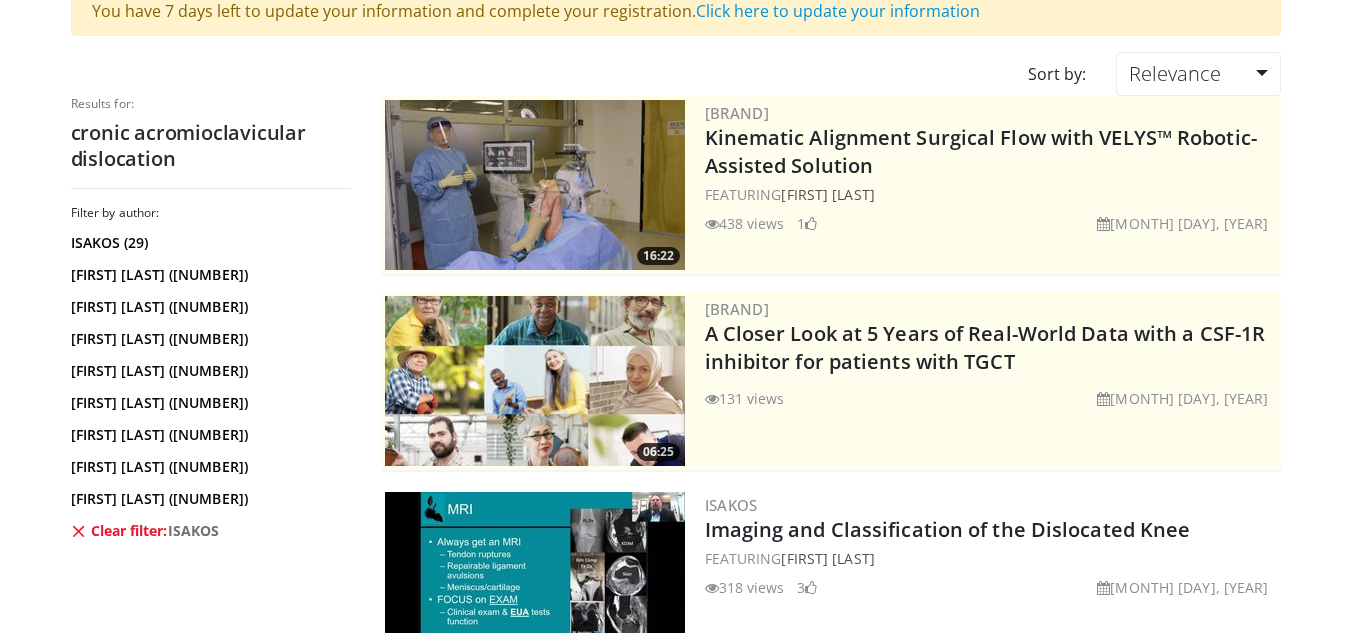 scroll, scrollTop: 193, scrollLeft: 0, axis: vertical 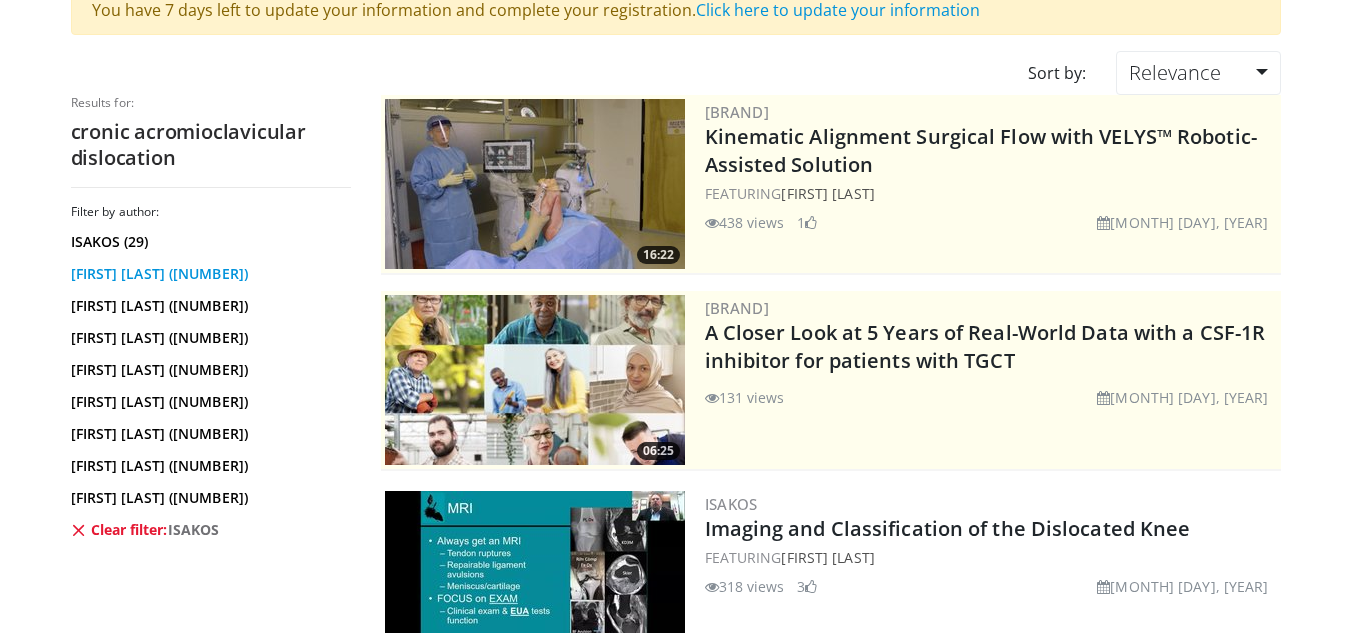 click on "Andreas Voss (2)" at bounding box center [208, 274] 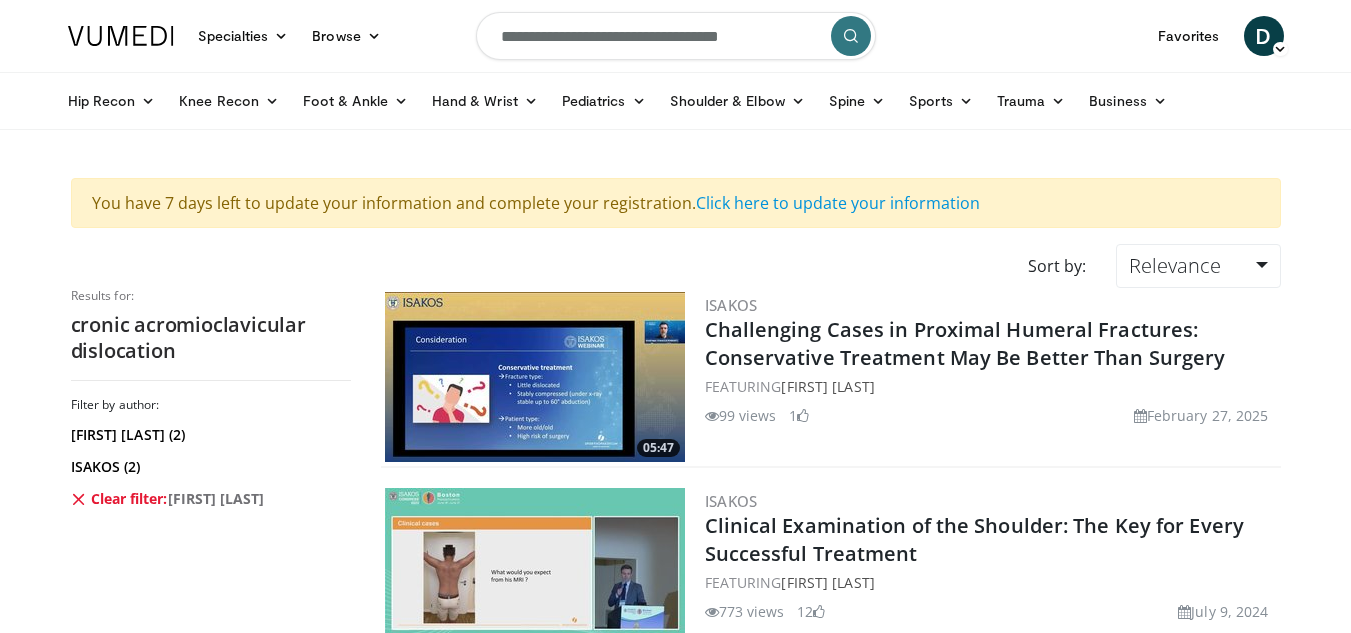 scroll, scrollTop: 0, scrollLeft: 0, axis: both 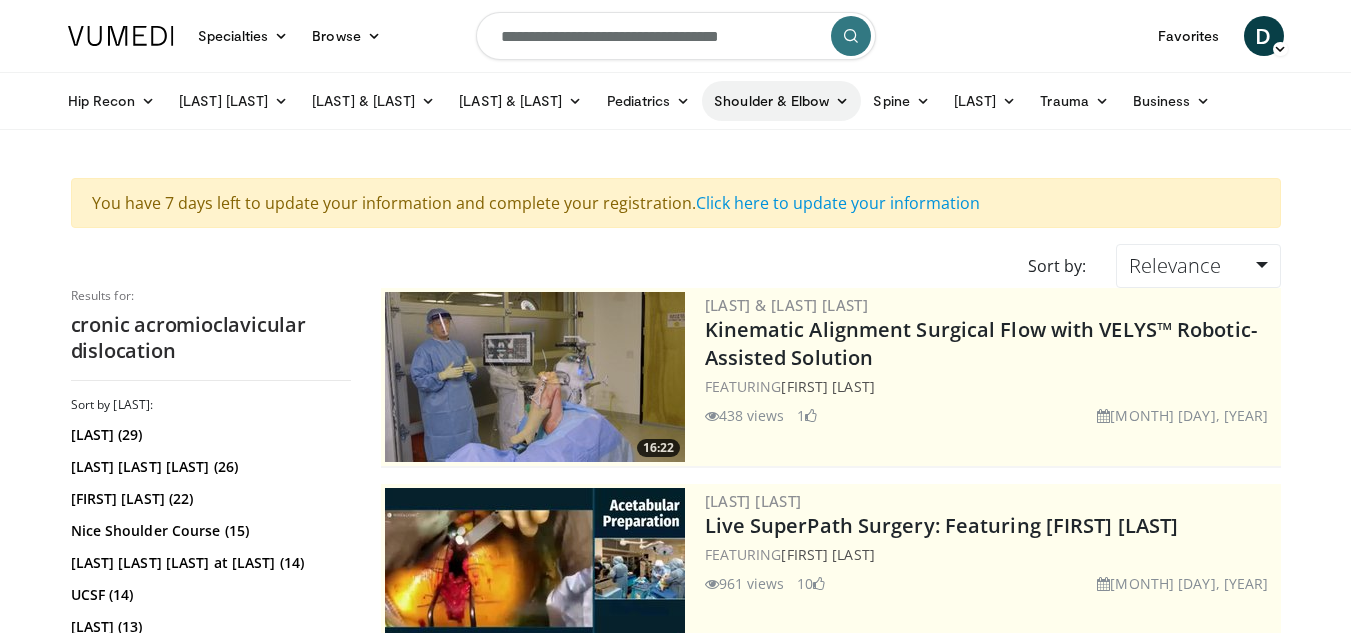 click on "Shoulder & Elbow" at bounding box center [781, 101] 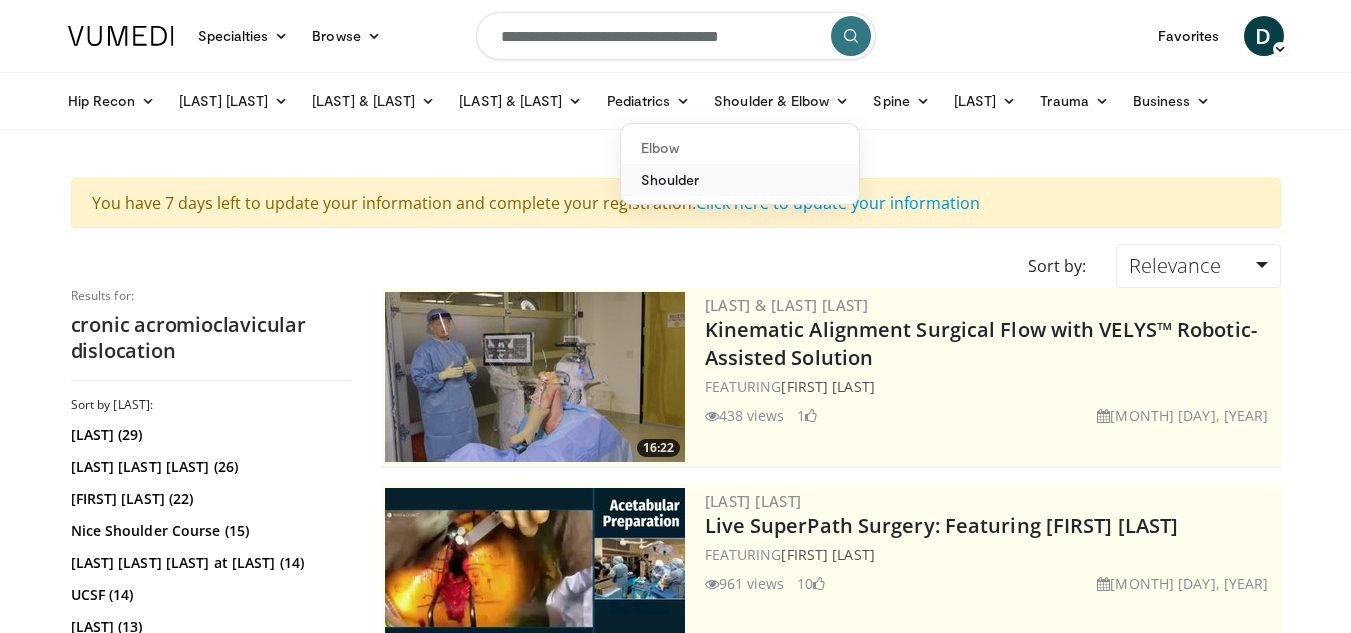 click on "Shoulder" at bounding box center (740, 180) 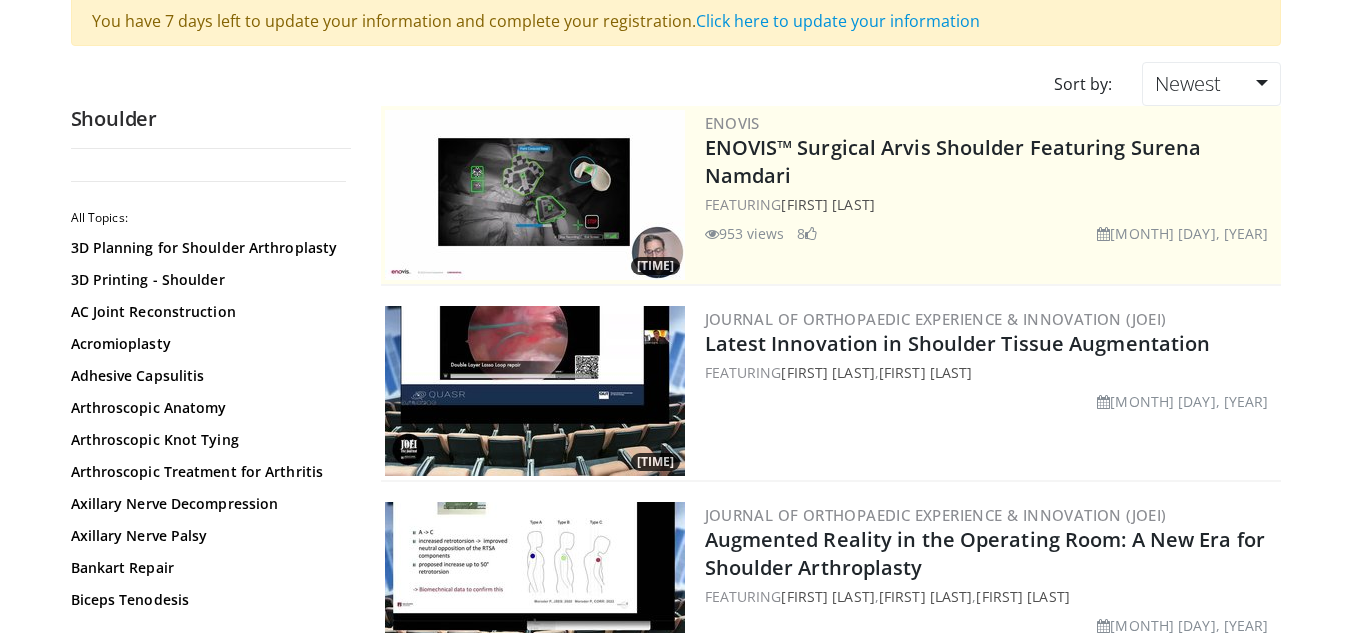scroll, scrollTop: 183, scrollLeft: 0, axis: vertical 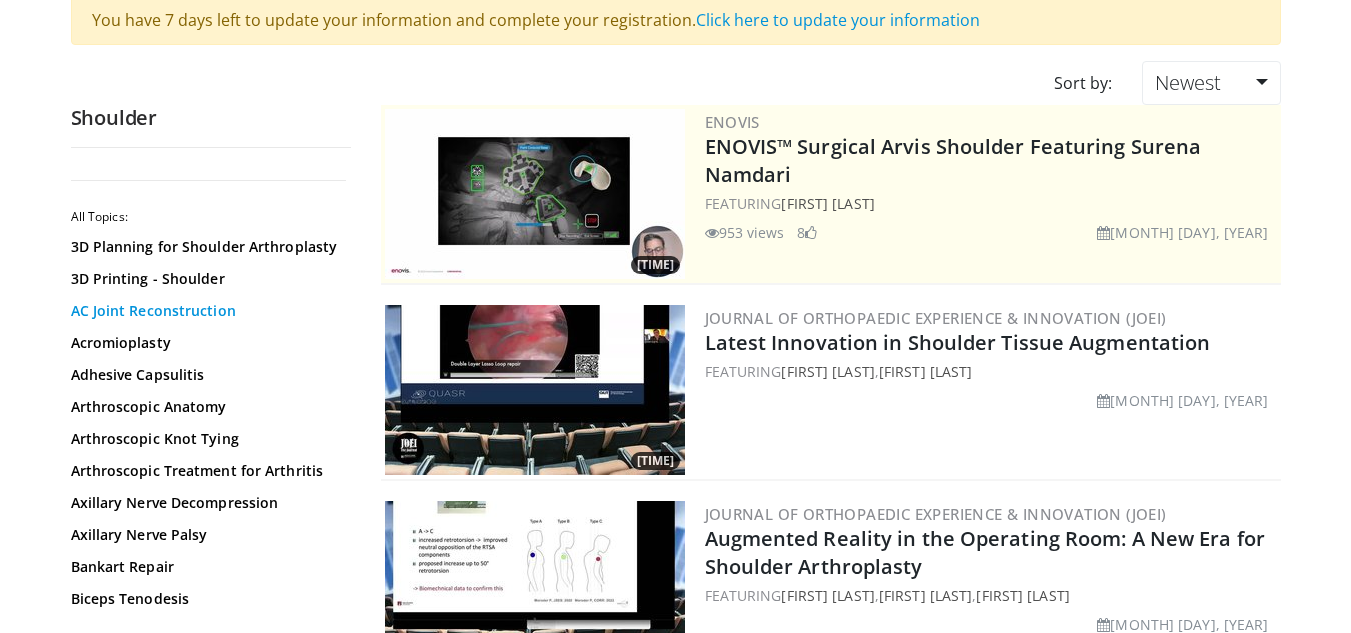 click on "AC Joint Reconstruction" at bounding box center (206, 311) 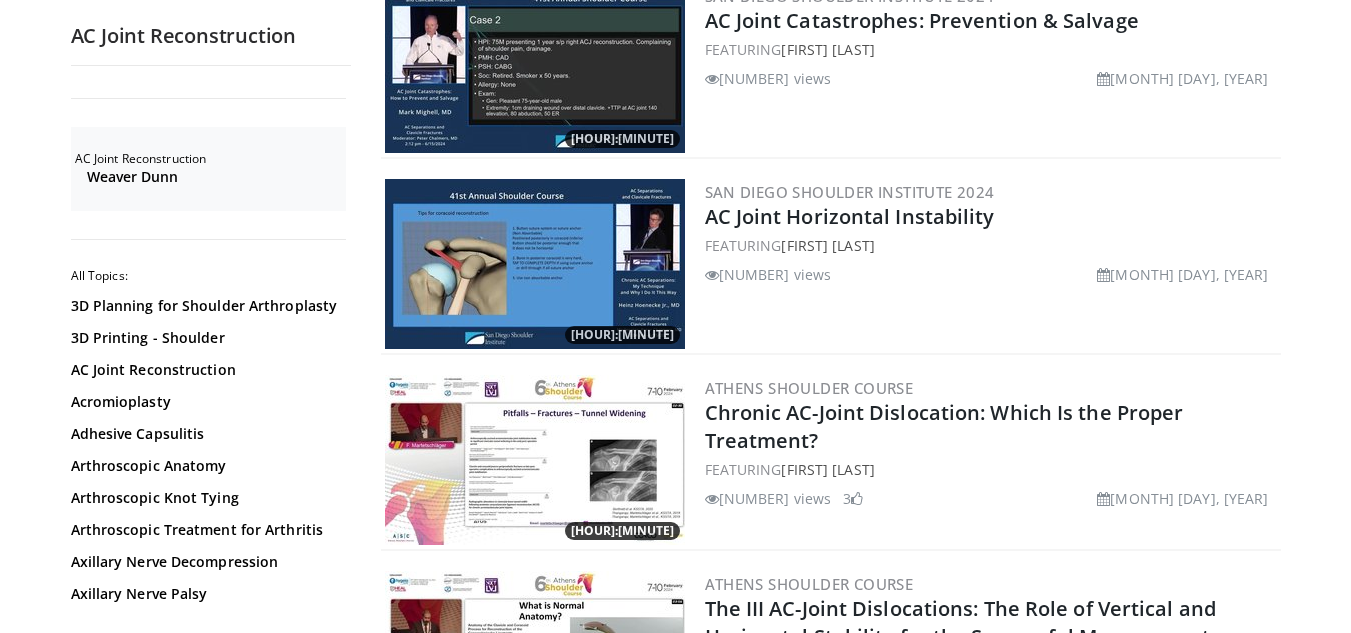 scroll, scrollTop: 2466, scrollLeft: 0, axis: vertical 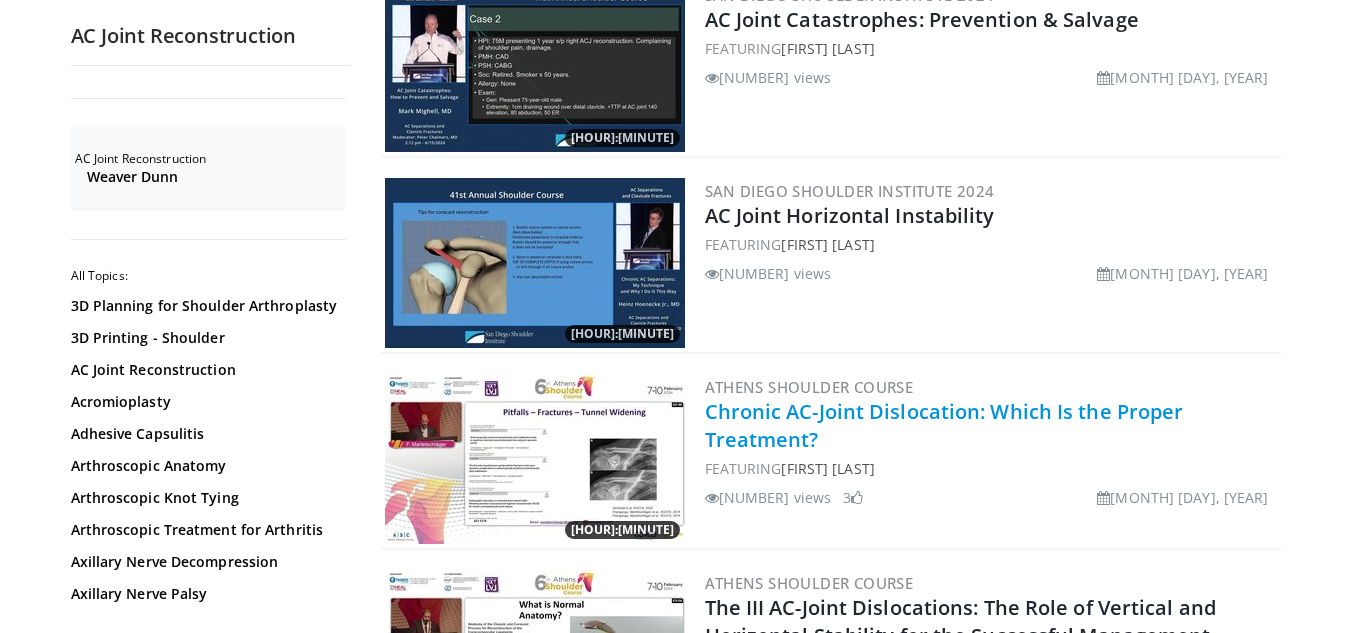 click on "Chronic AC-Joint Dislocation: Which Is the Proper Treatment?" at bounding box center [944, 425] 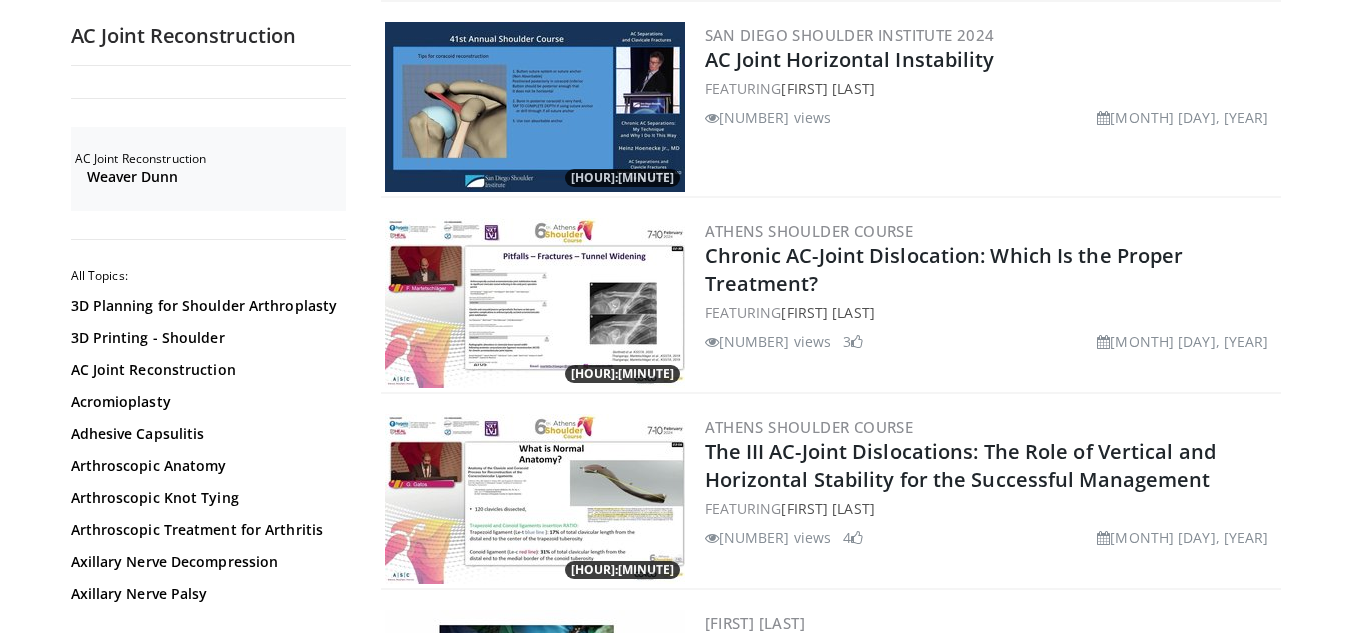 scroll, scrollTop: 2624, scrollLeft: 0, axis: vertical 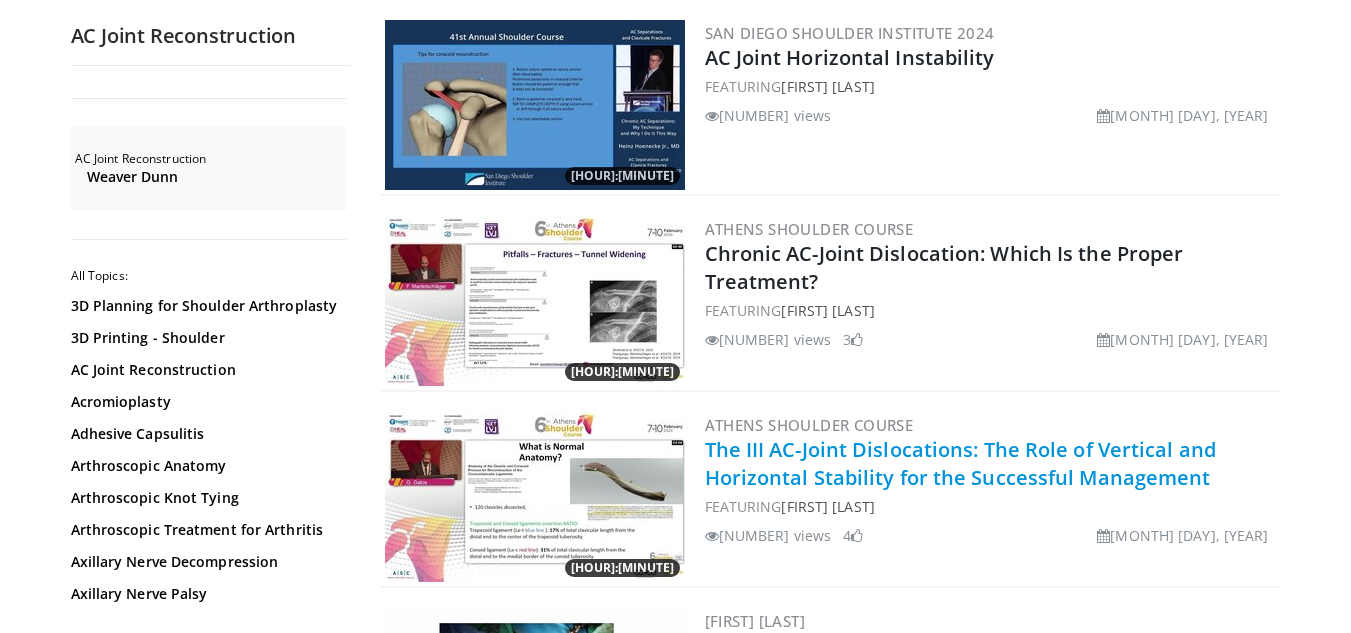 click on "The III AC-Joint Dislocations: The Role of Vertical and Horizontal Stability for the Successful Management" at bounding box center (961, 463) 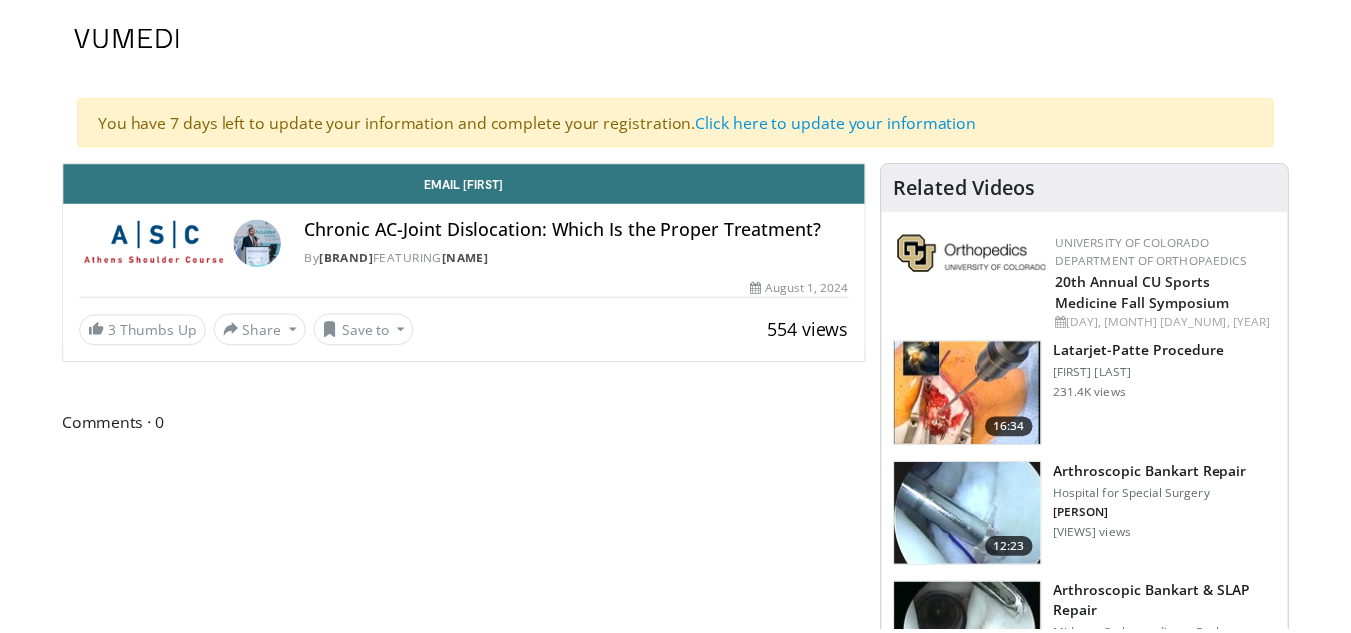 scroll, scrollTop: 0, scrollLeft: 0, axis: both 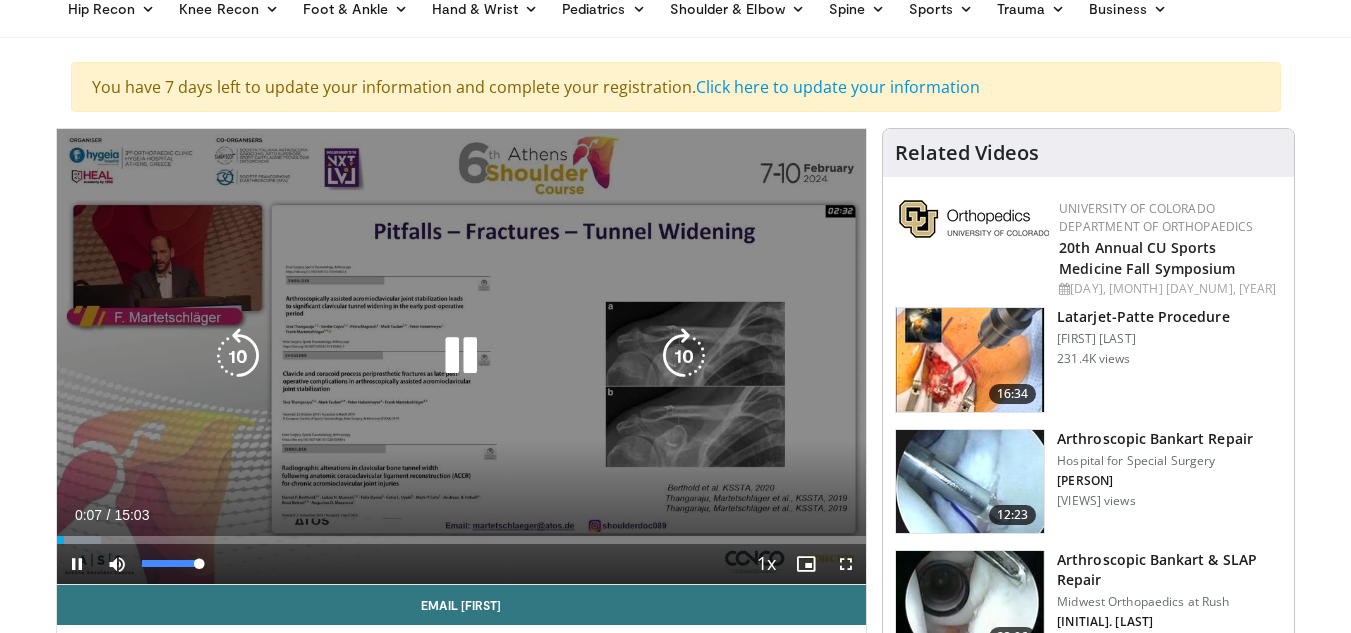 drag, startPoint x: 195, startPoint y: 565, endPoint x: 258, endPoint y: 551, distance: 64.53681 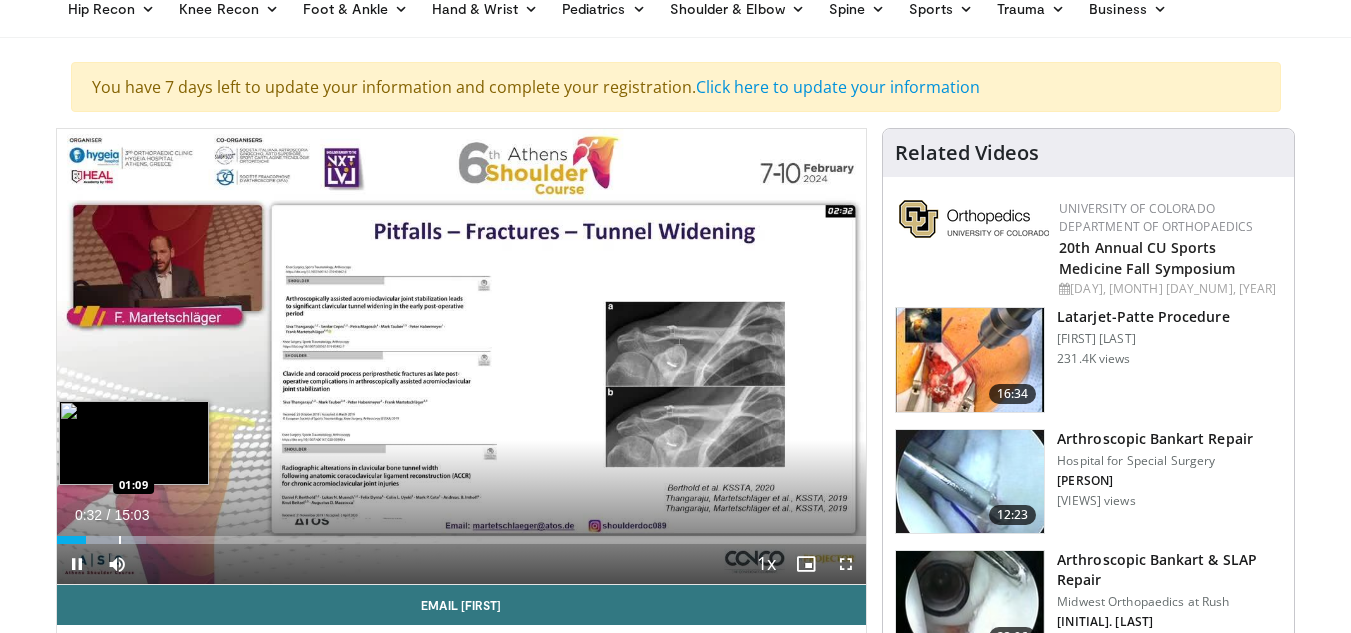 click at bounding box center [120, 540] 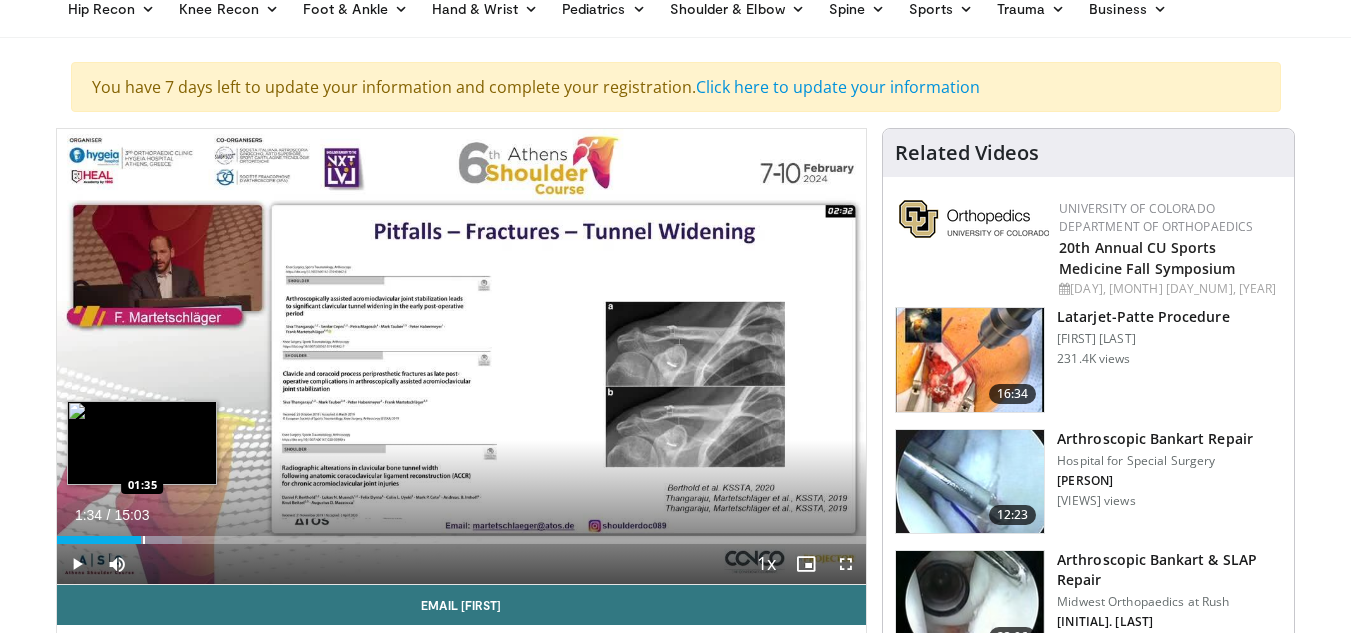 click at bounding box center [144, 540] 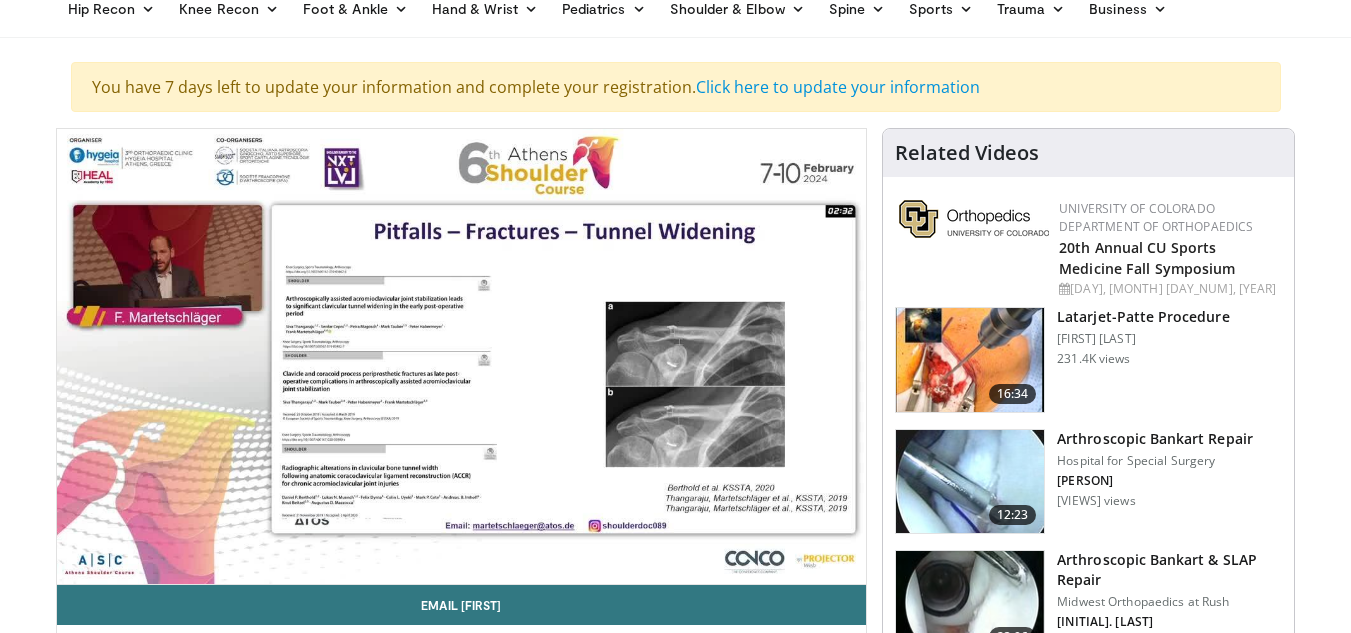 click on "**********" at bounding box center (462, 357) 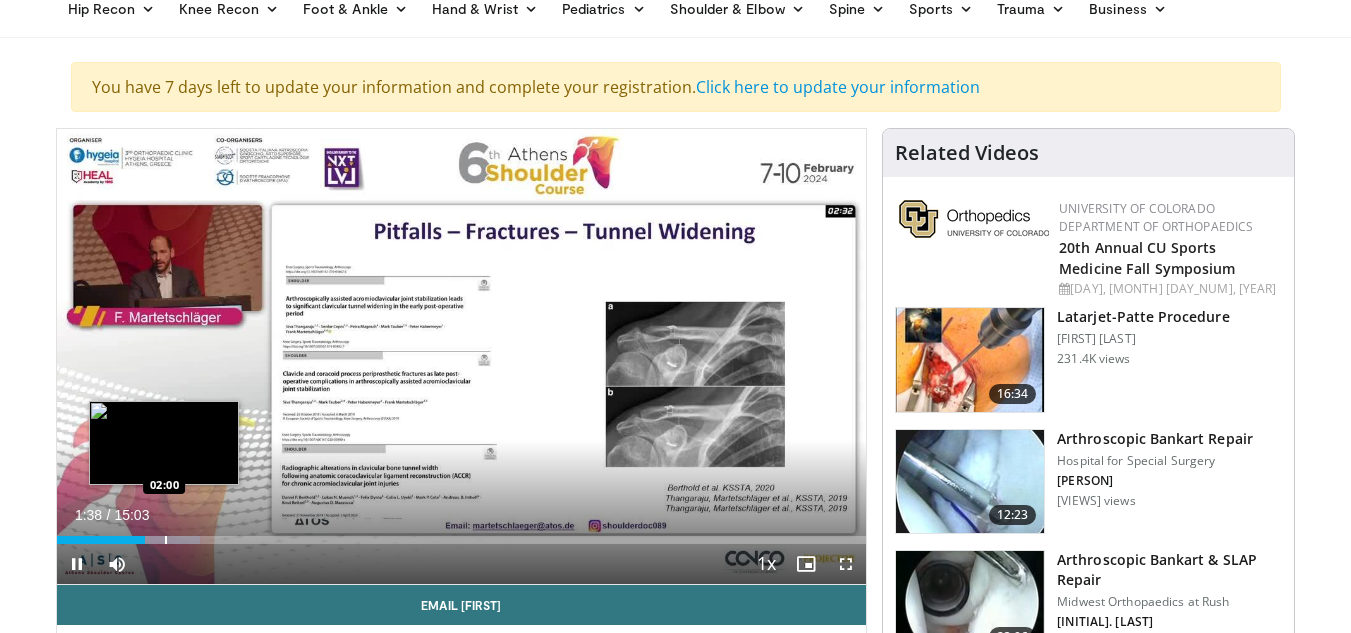 click at bounding box center (166, 540) 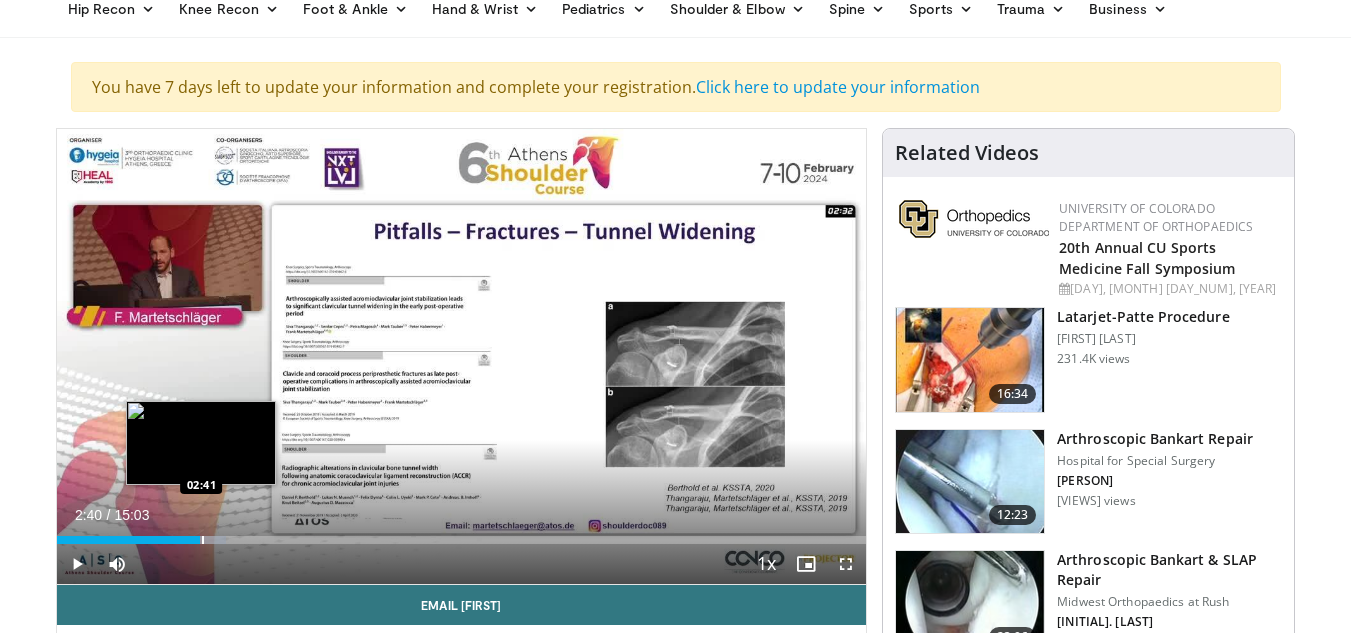 click at bounding box center [203, 540] 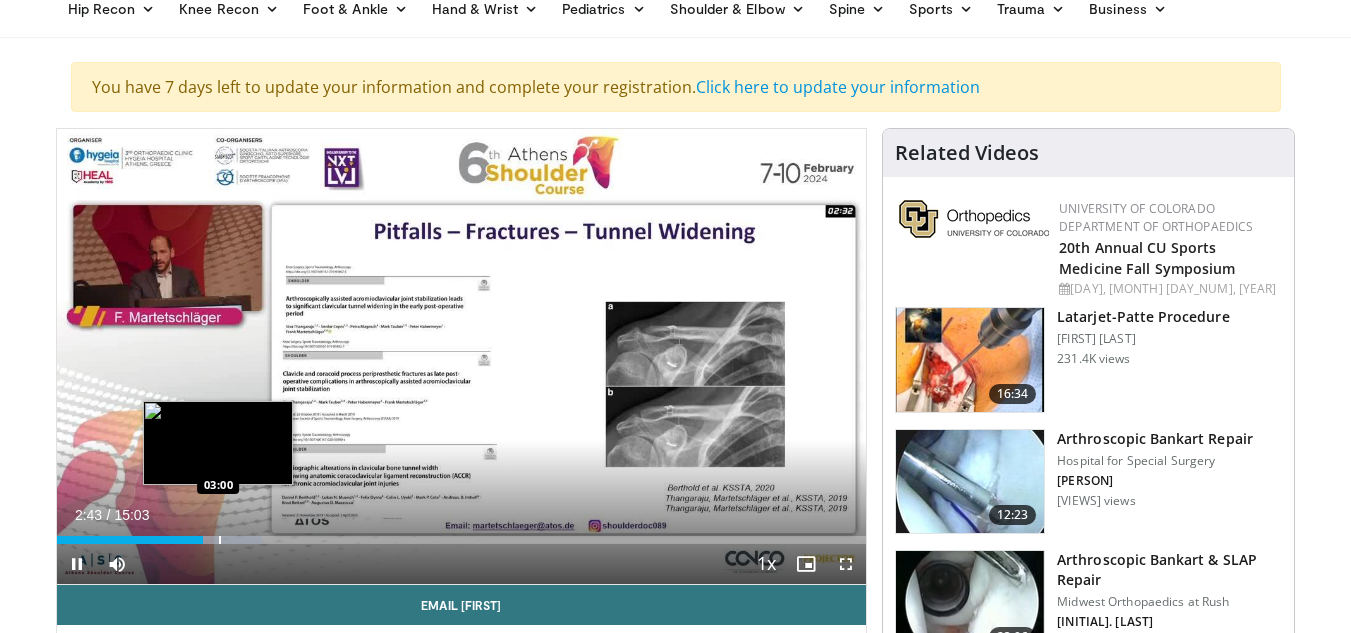 click at bounding box center [220, 540] 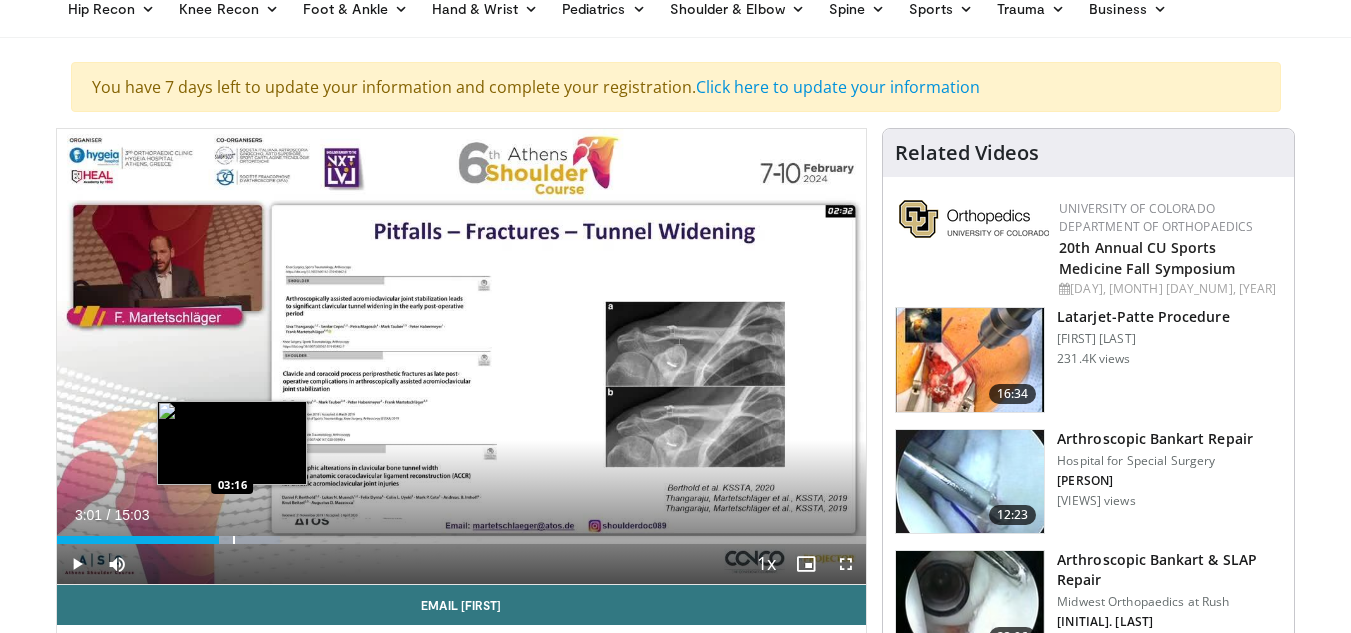 click at bounding box center (234, 540) 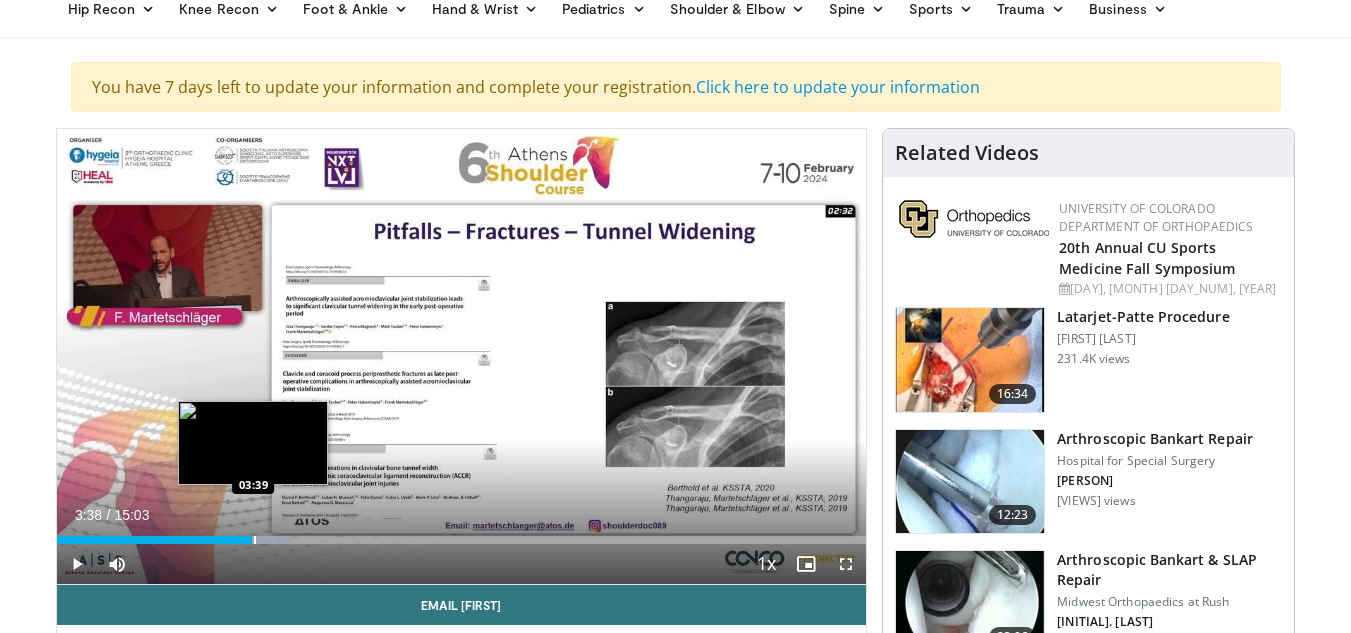click at bounding box center (255, 540) 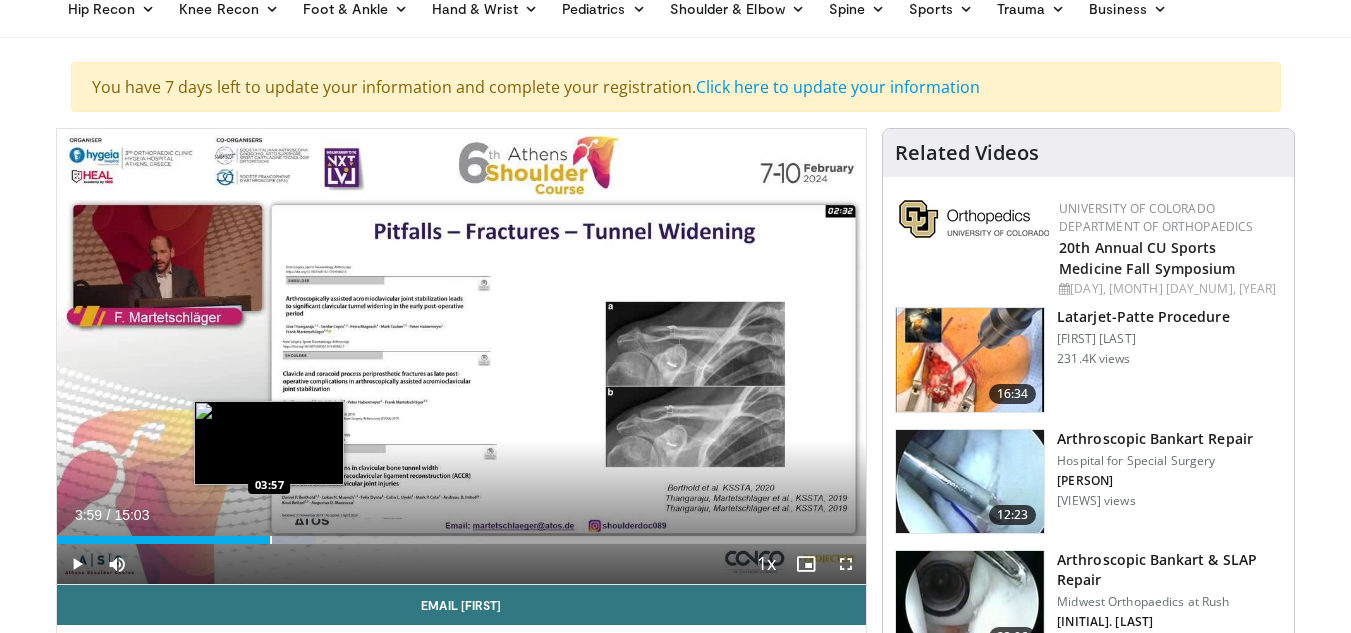 click at bounding box center [271, 540] 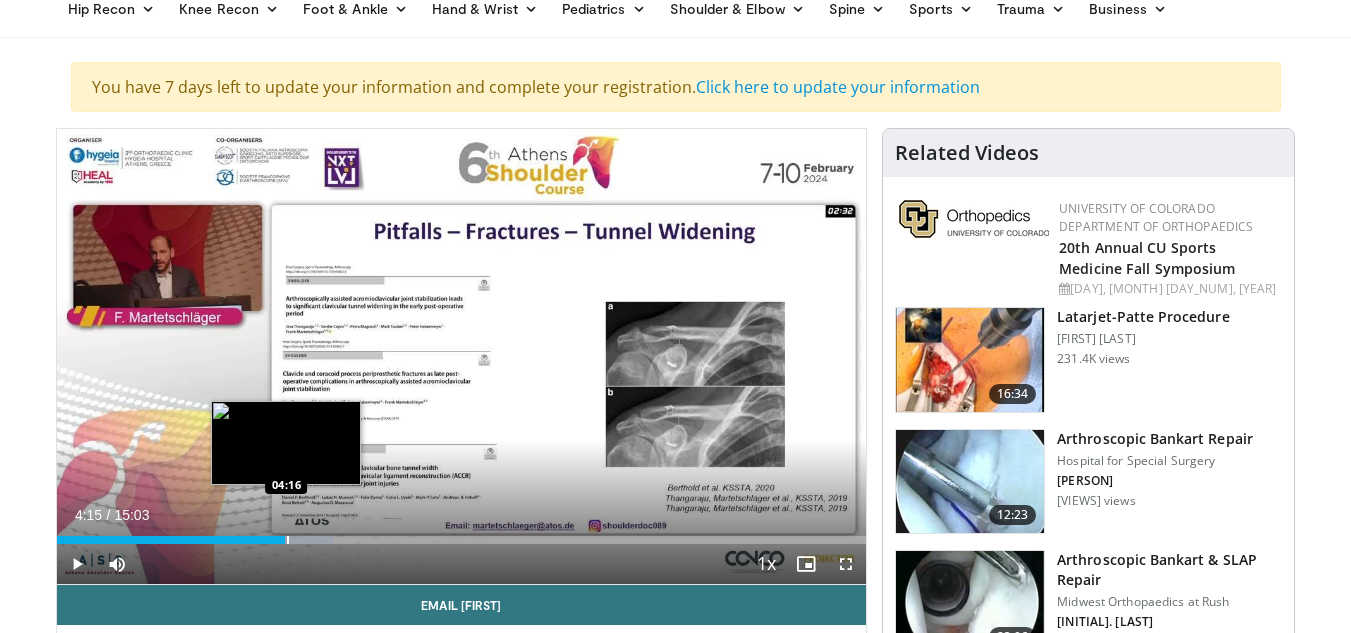 click at bounding box center (288, 540) 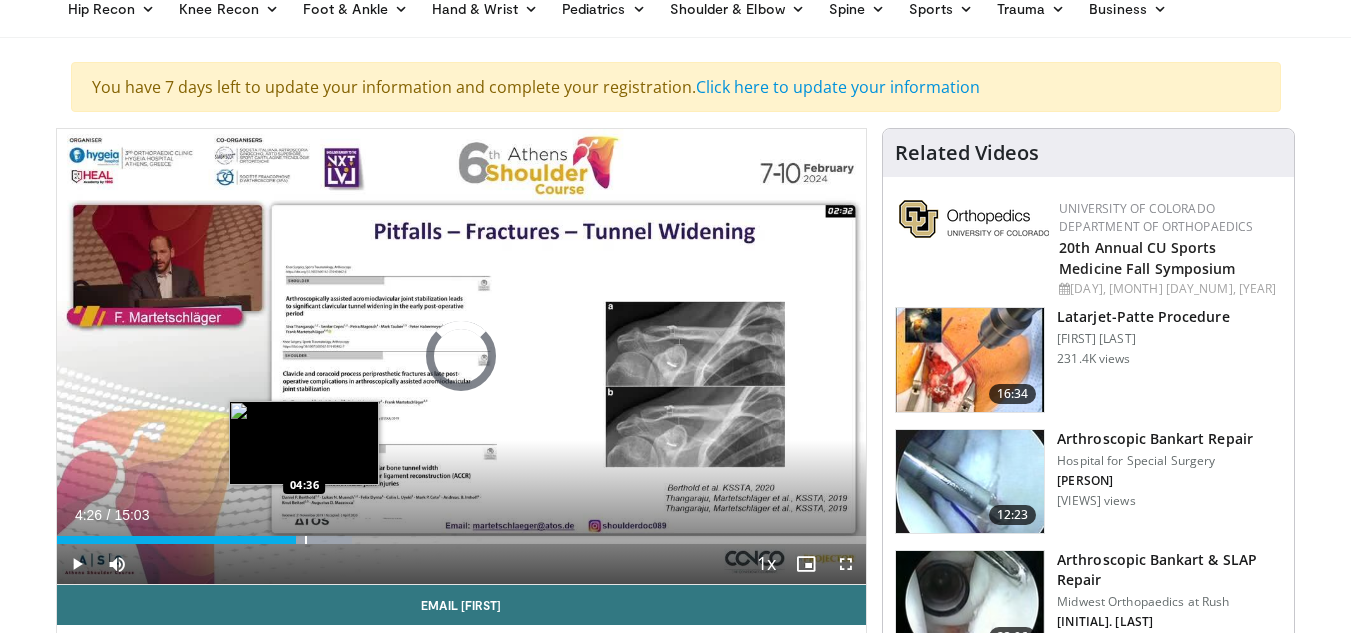 click at bounding box center [306, 540] 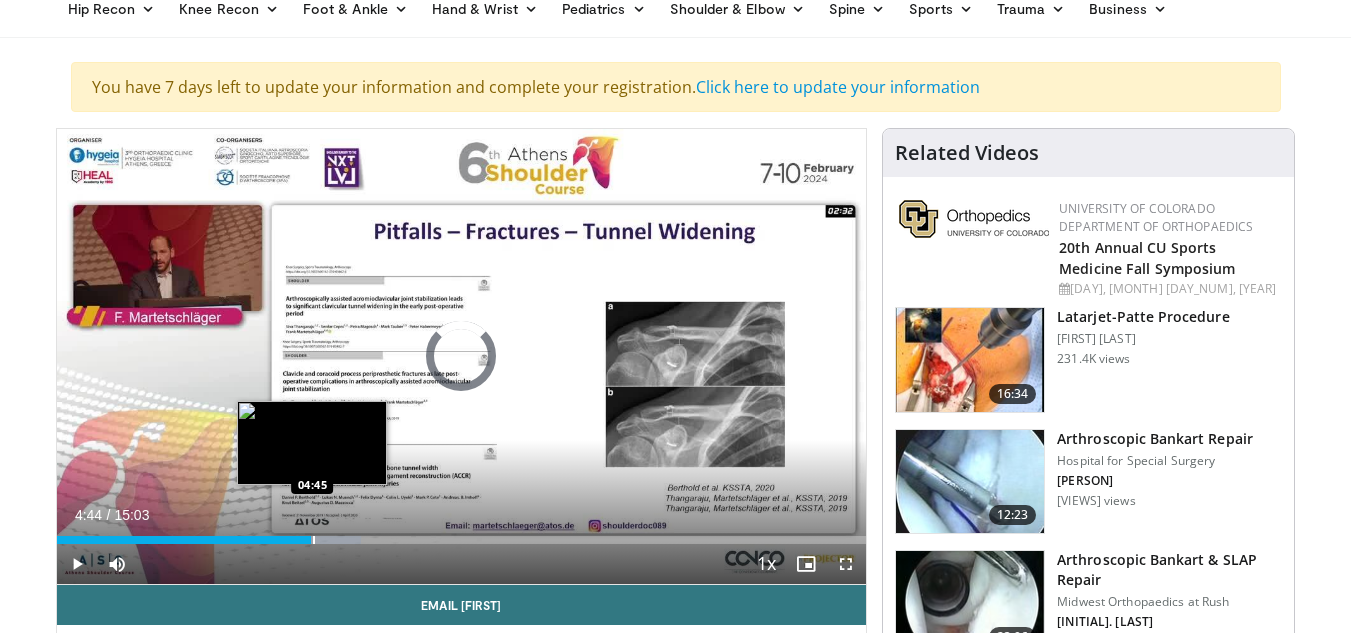 click at bounding box center [314, 540] 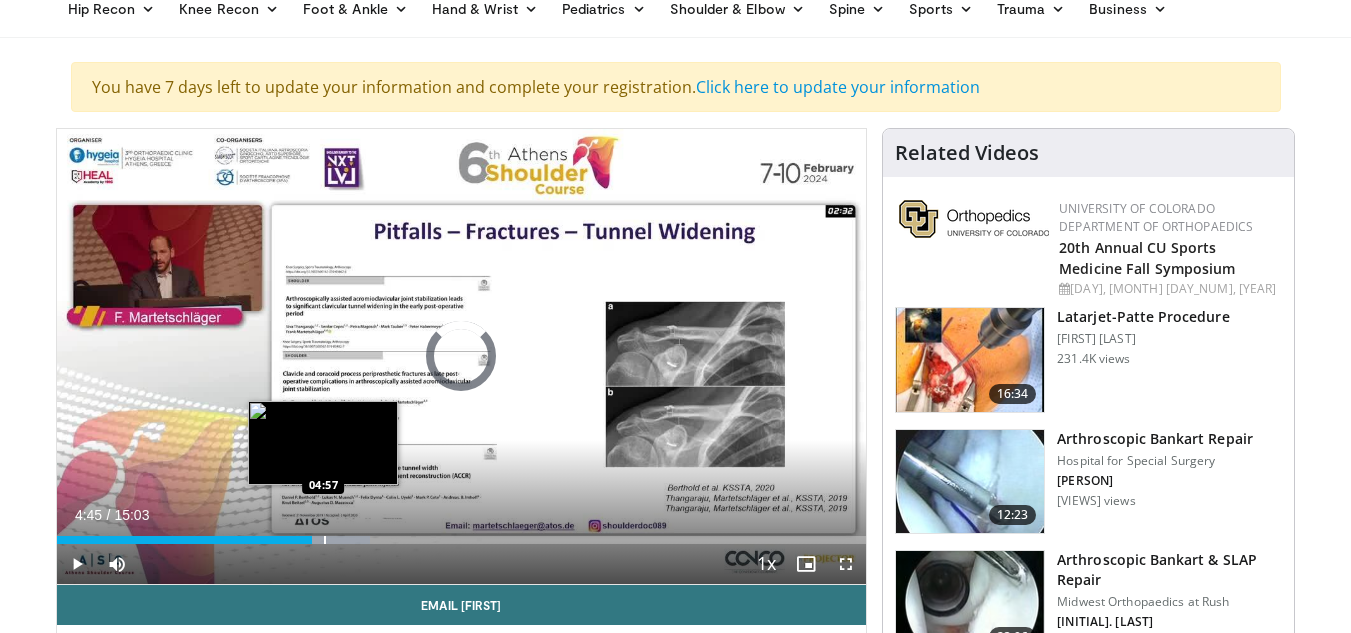 click at bounding box center [325, 540] 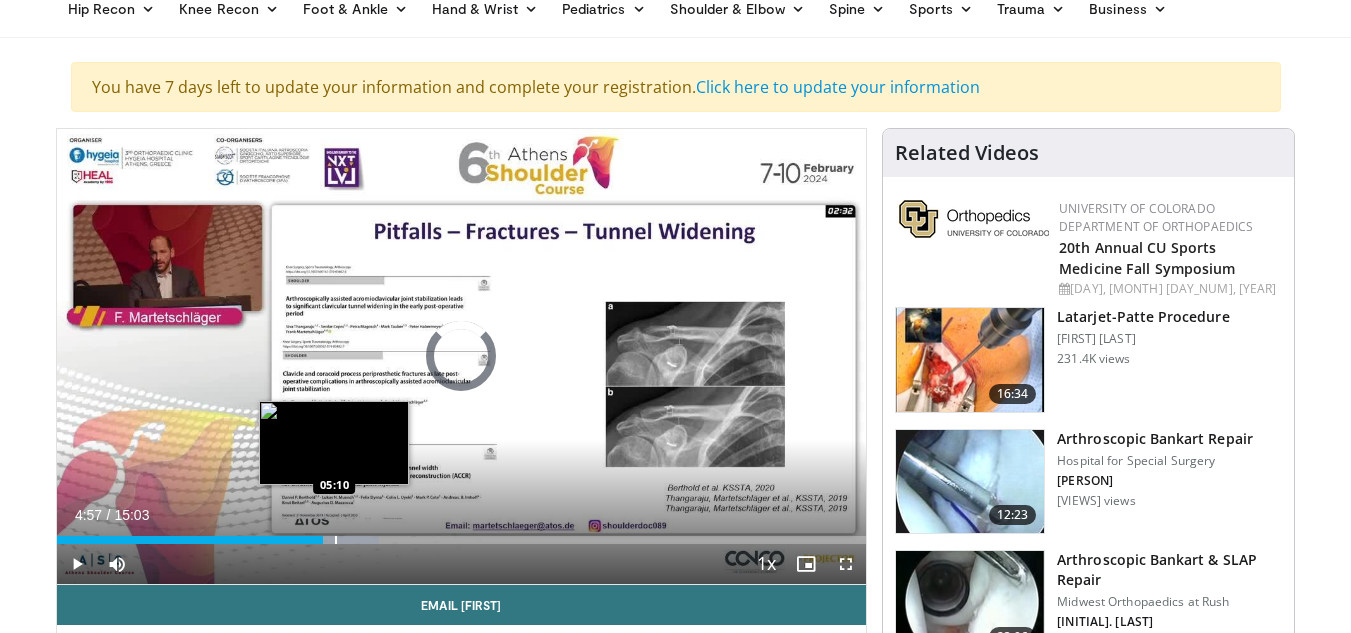 click at bounding box center [336, 540] 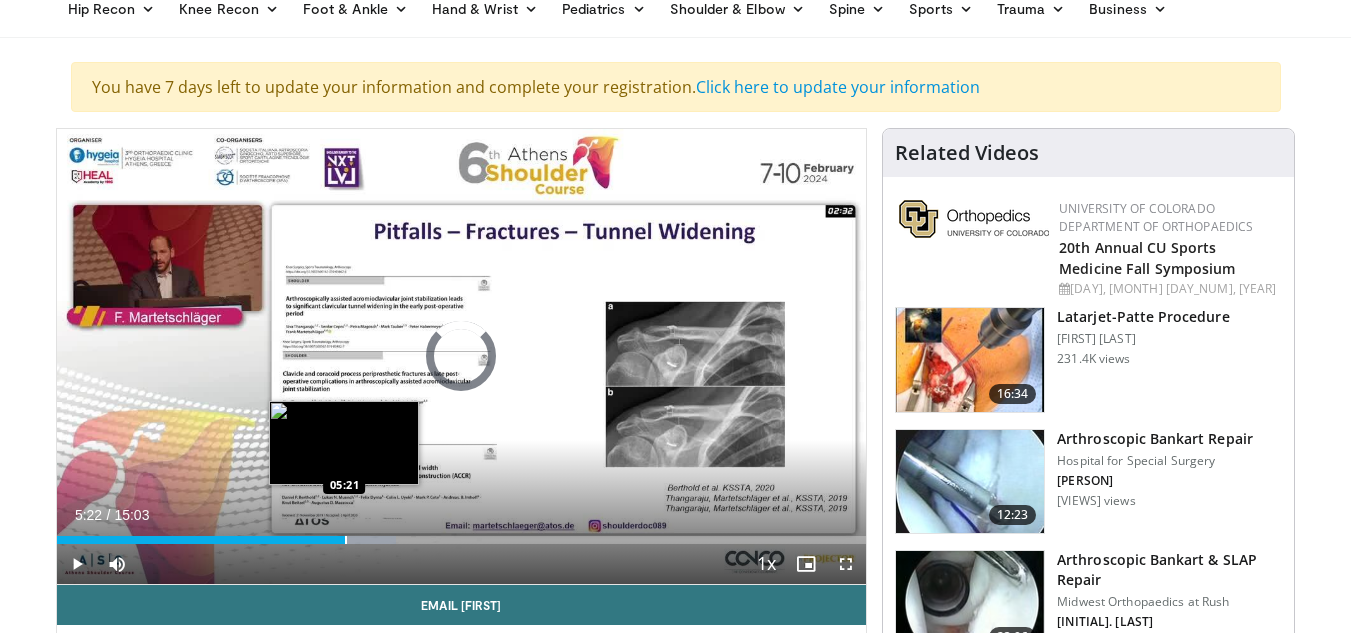 click at bounding box center [346, 540] 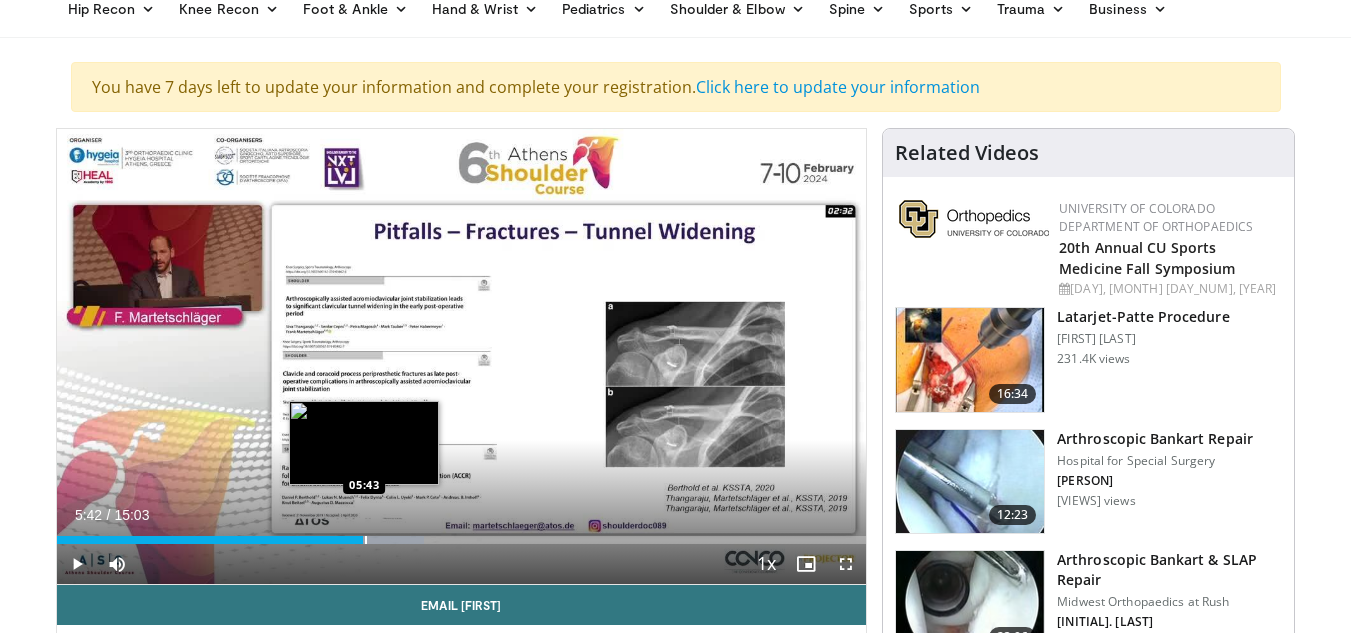 click at bounding box center [366, 540] 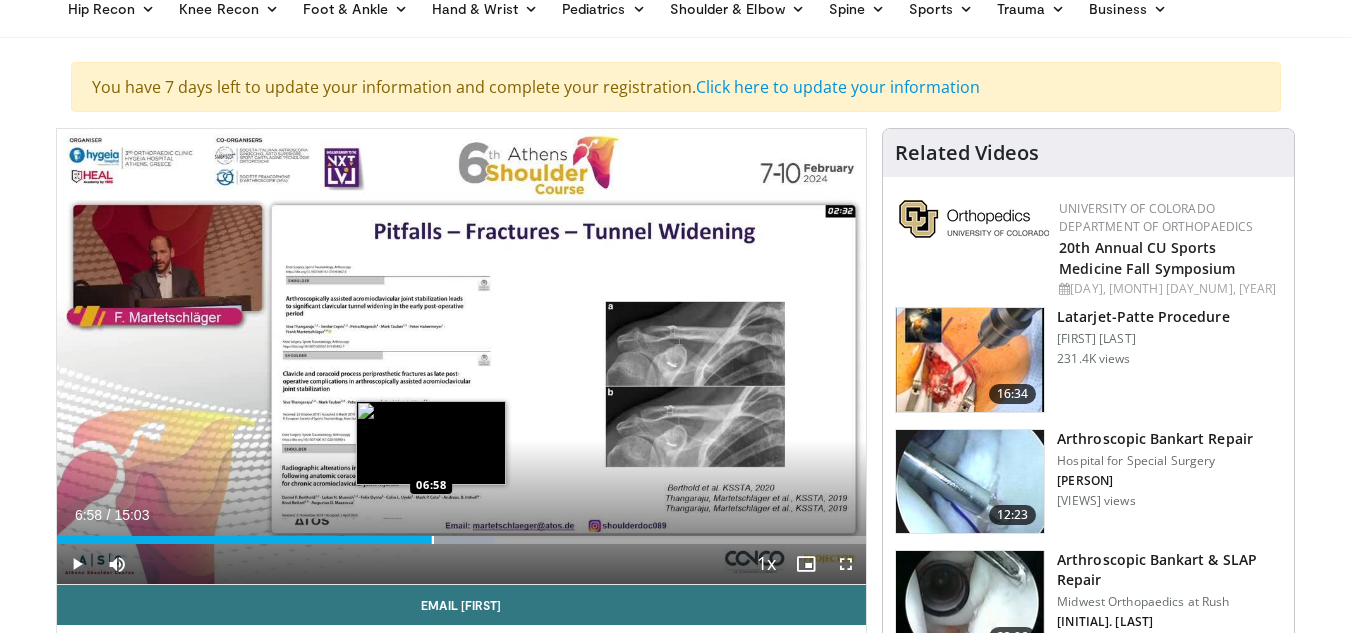 click on "Loaded :  54.15% 06:58 06:58" at bounding box center [462, 534] 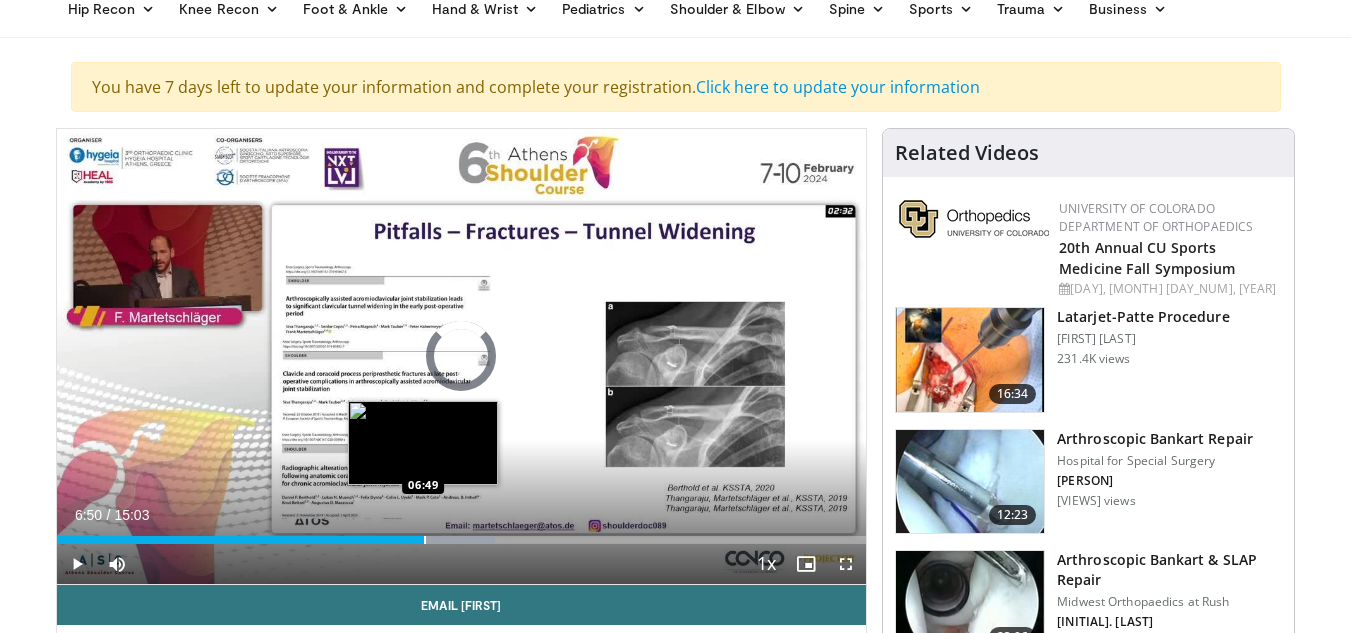 click at bounding box center [425, 540] 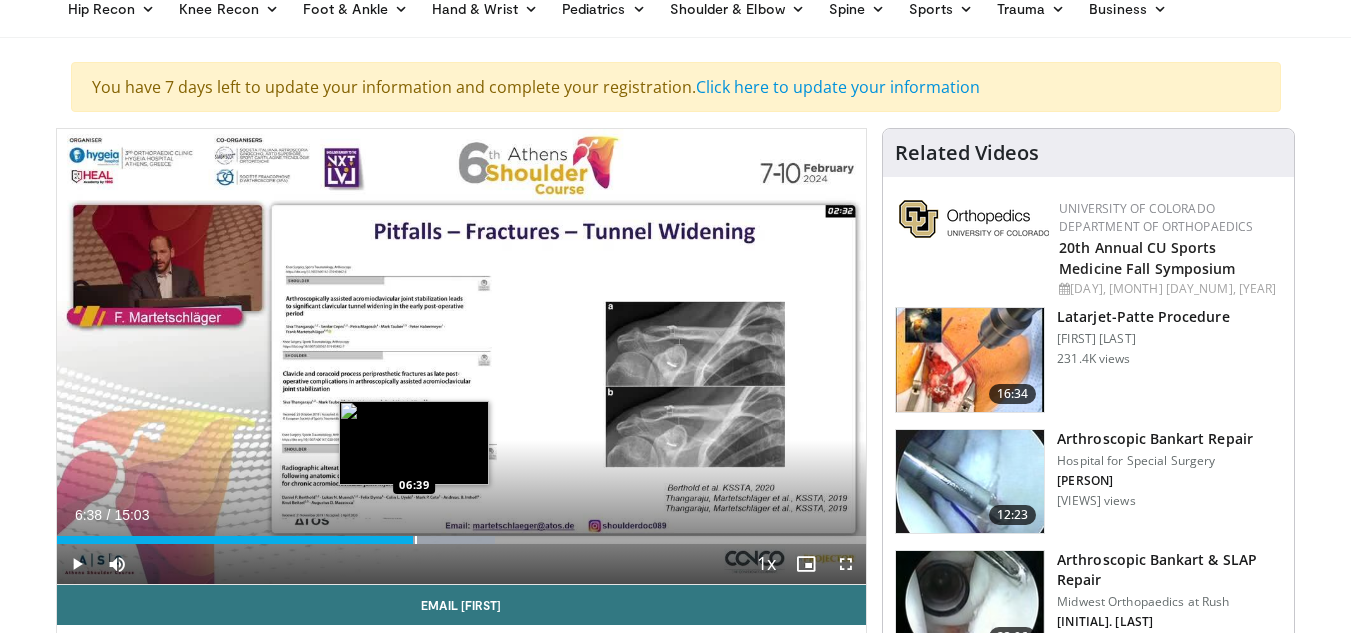click at bounding box center (416, 540) 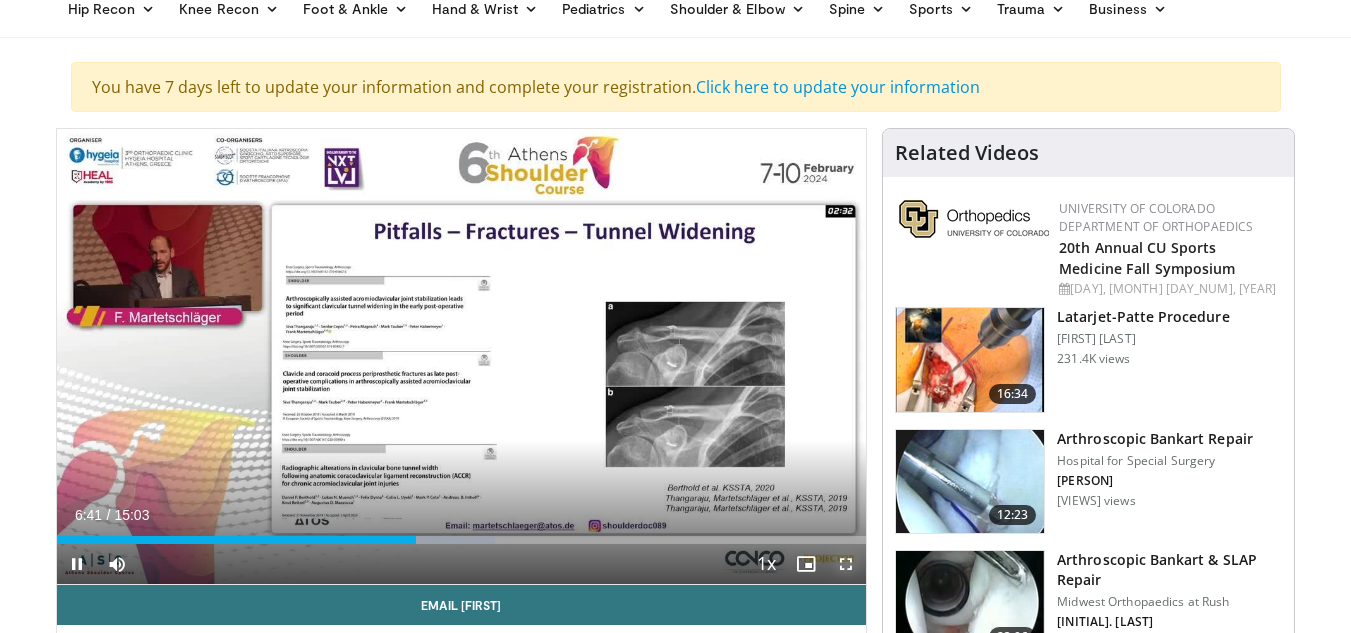 click at bounding box center [846, 564] 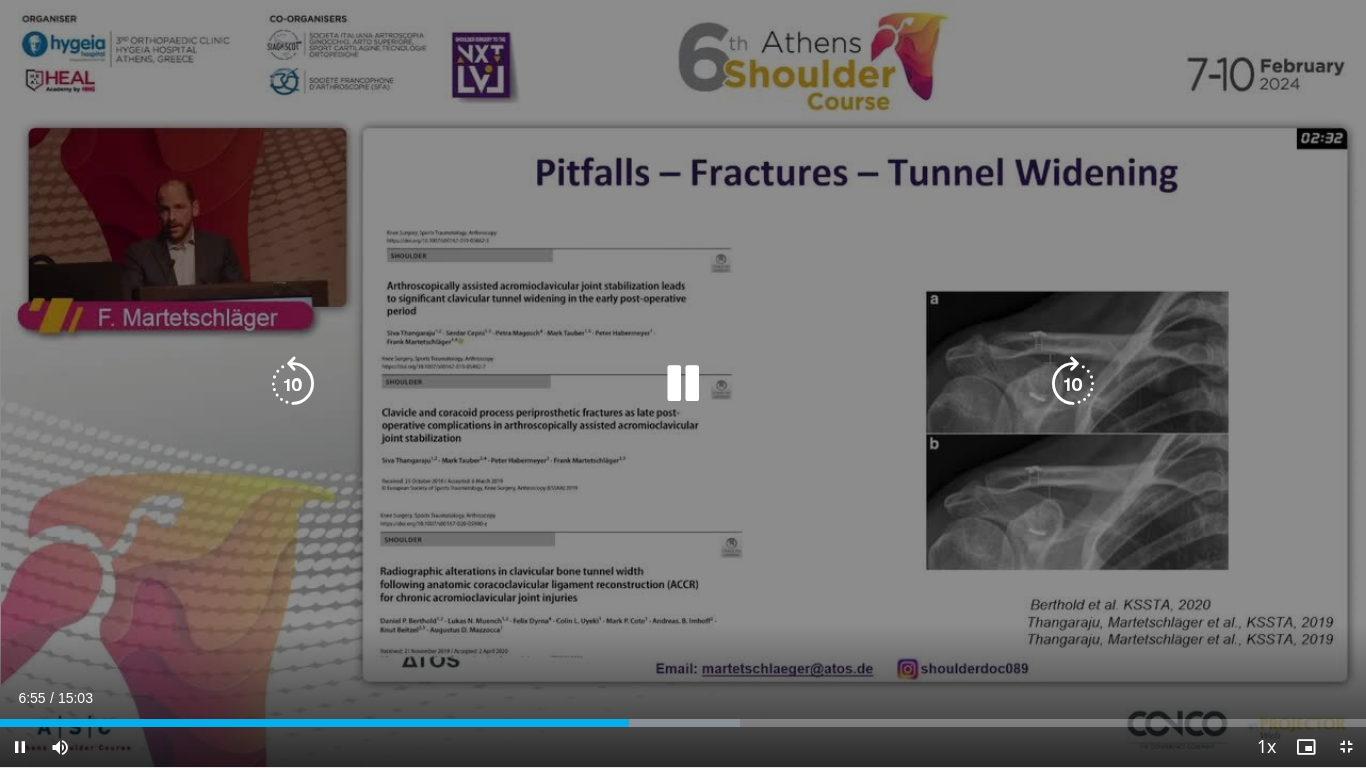 click at bounding box center (683, 384) 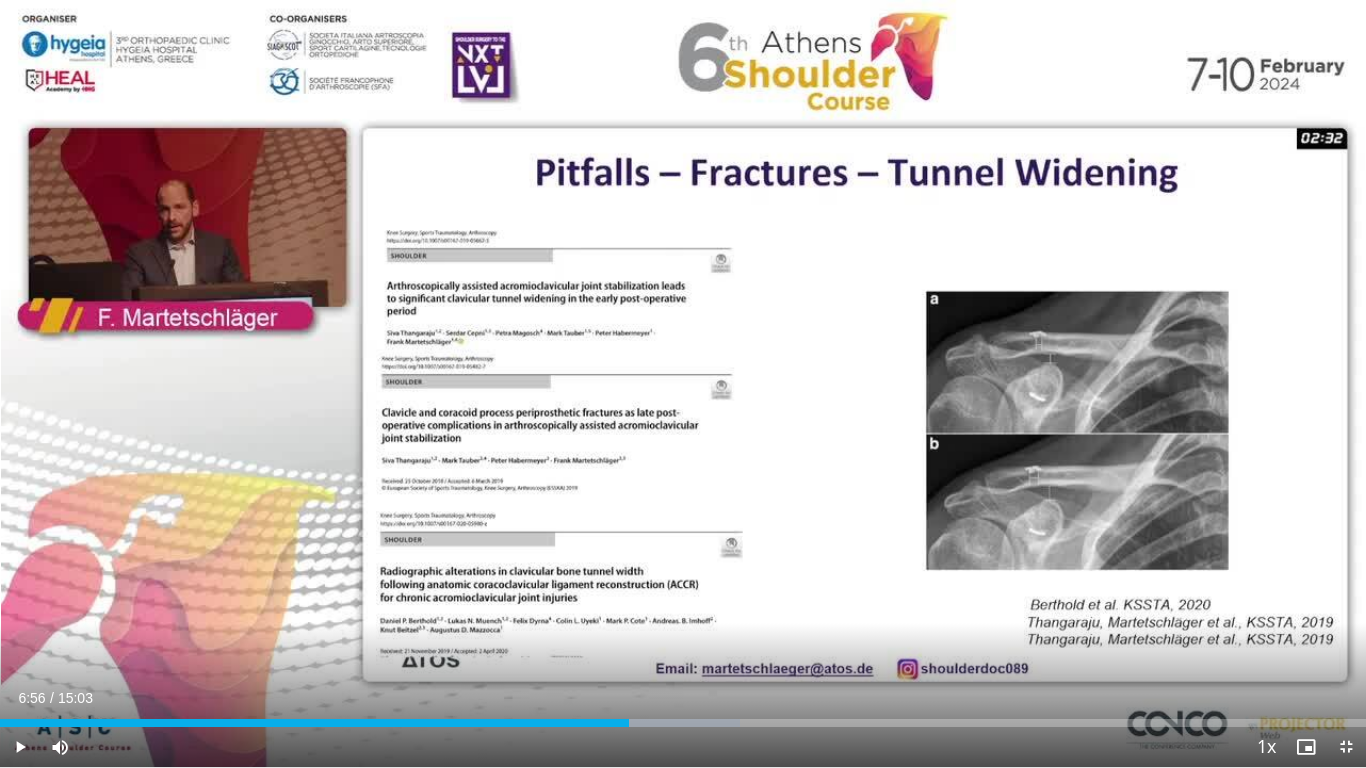 click on "10 seconds
Tap to unmute" at bounding box center [683, 383] 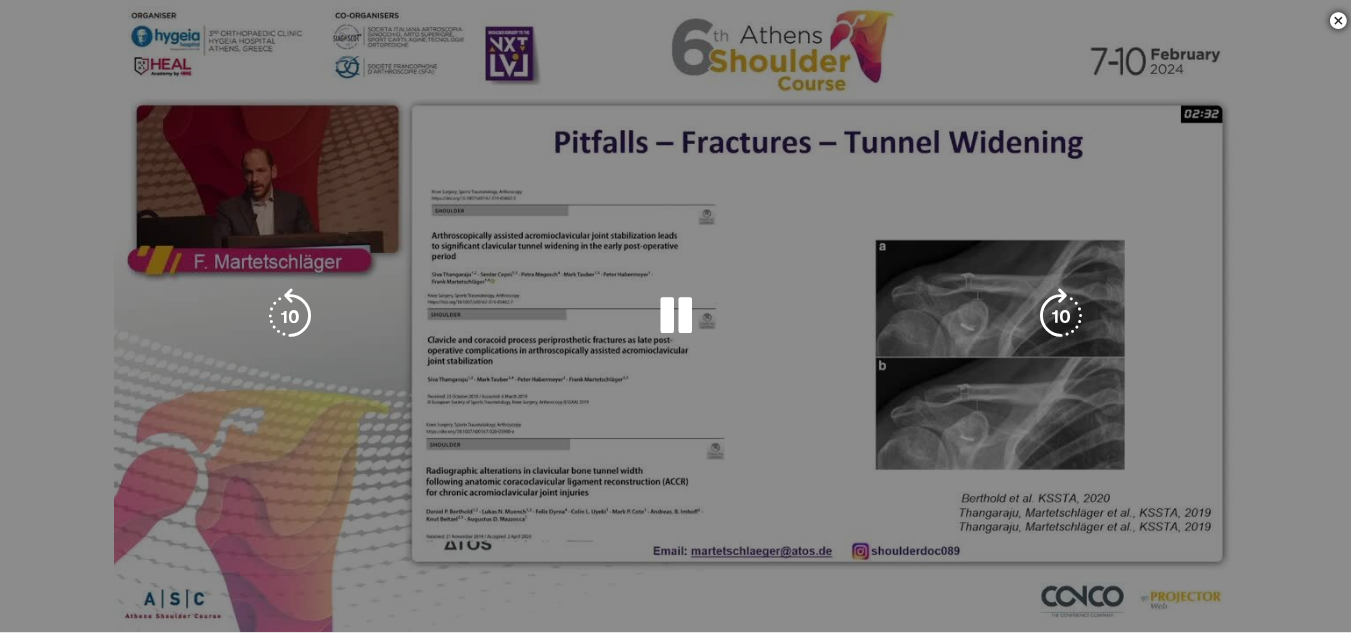scroll, scrollTop: 426, scrollLeft: 0, axis: vertical 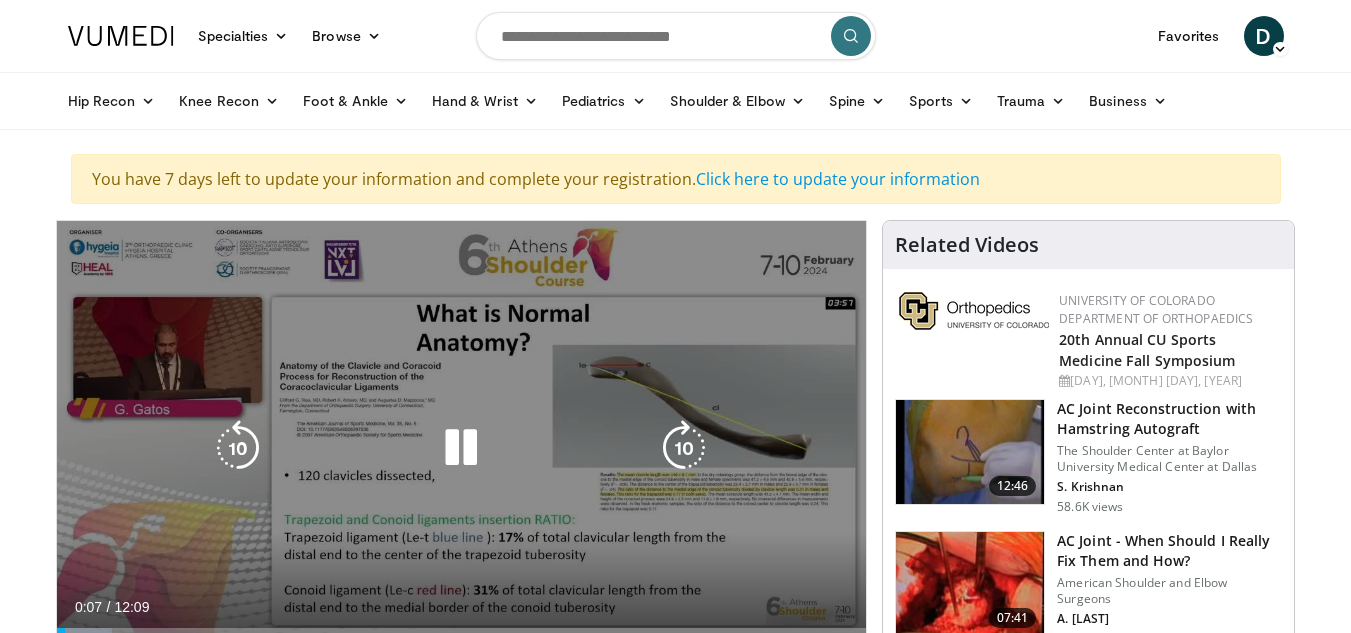 click on "10 seconds
Tap to unmute" at bounding box center (462, 448) 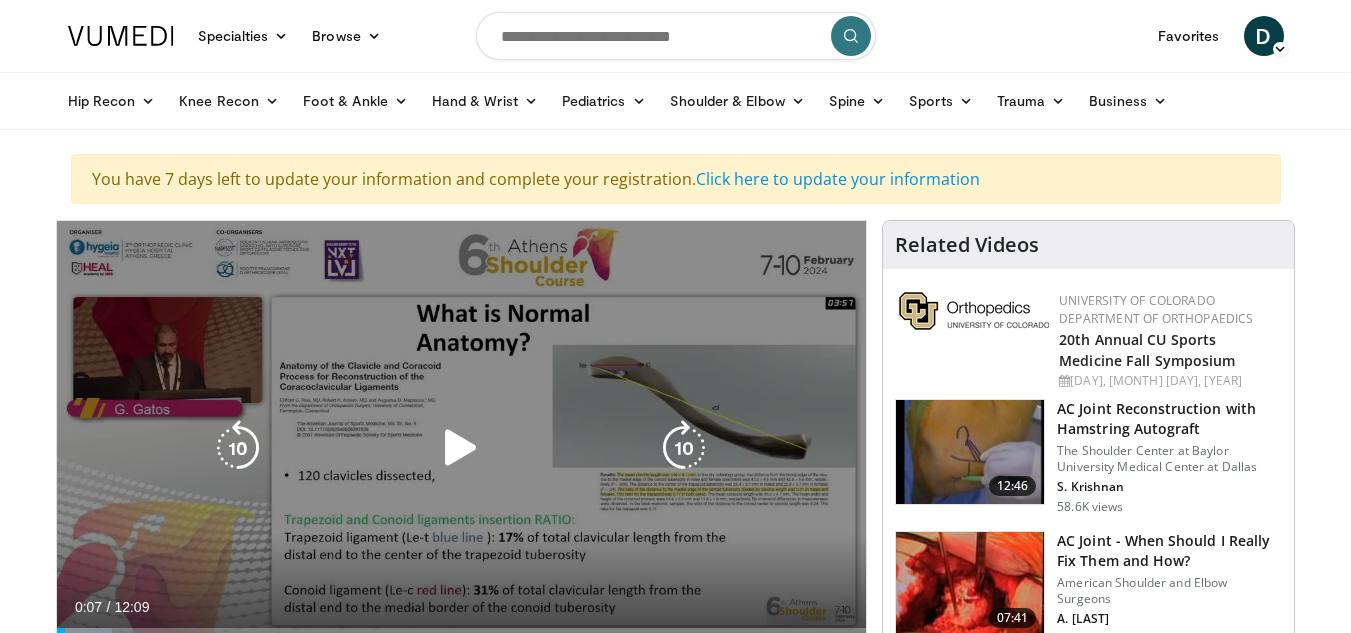 click on "10 seconds
Tap to unmute" at bounding box center [462, 448] 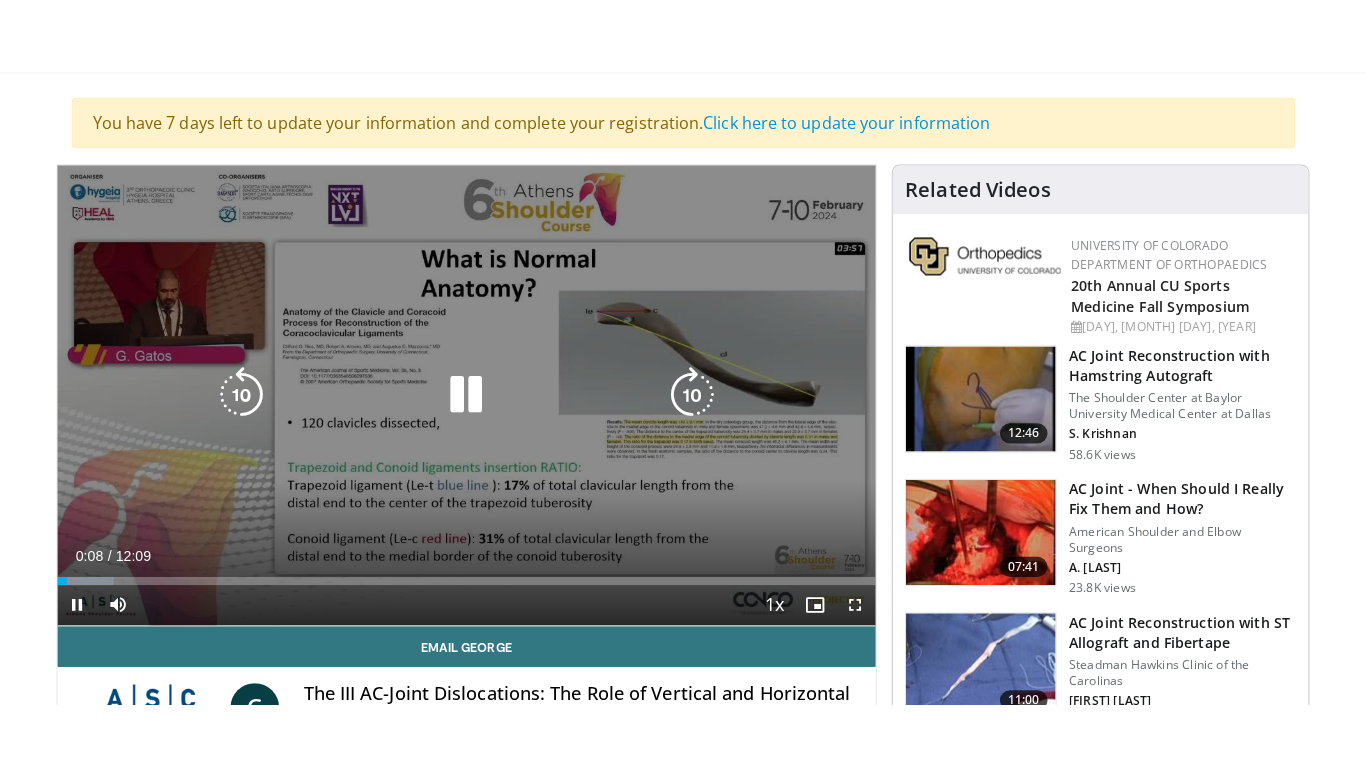 scroll, scrollTop: 122, scrollLeft: 0, axis: vertical 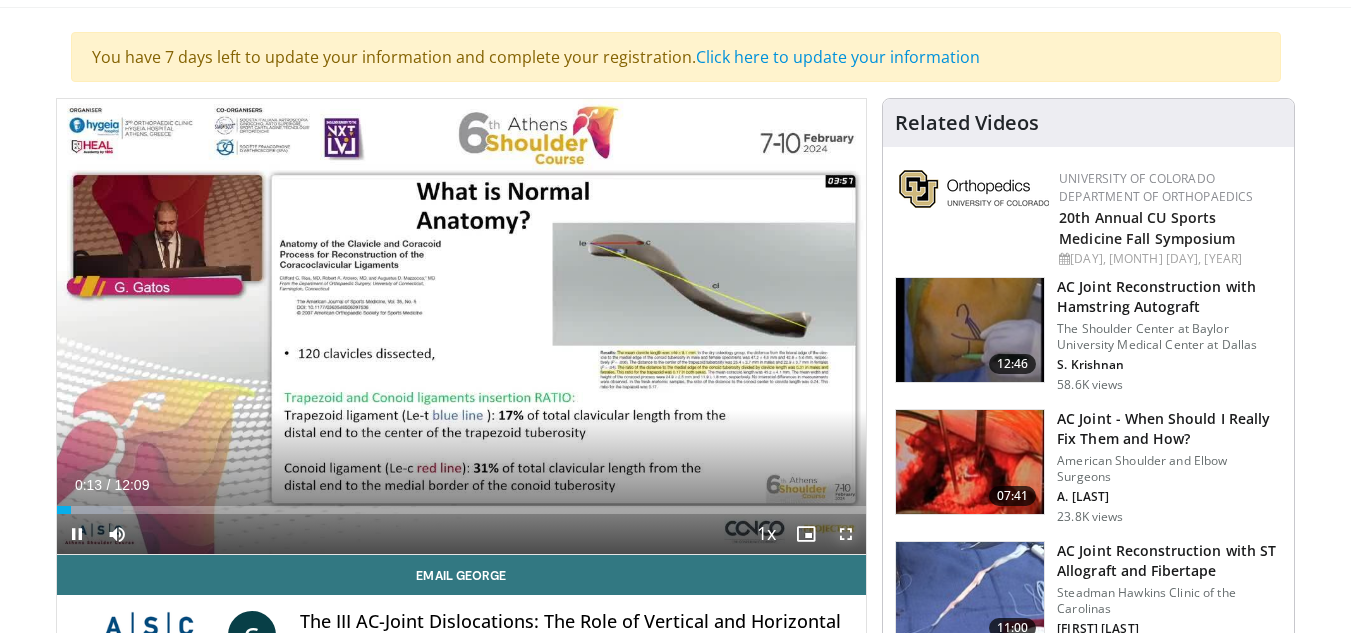 click at bounding box center (846, 534) 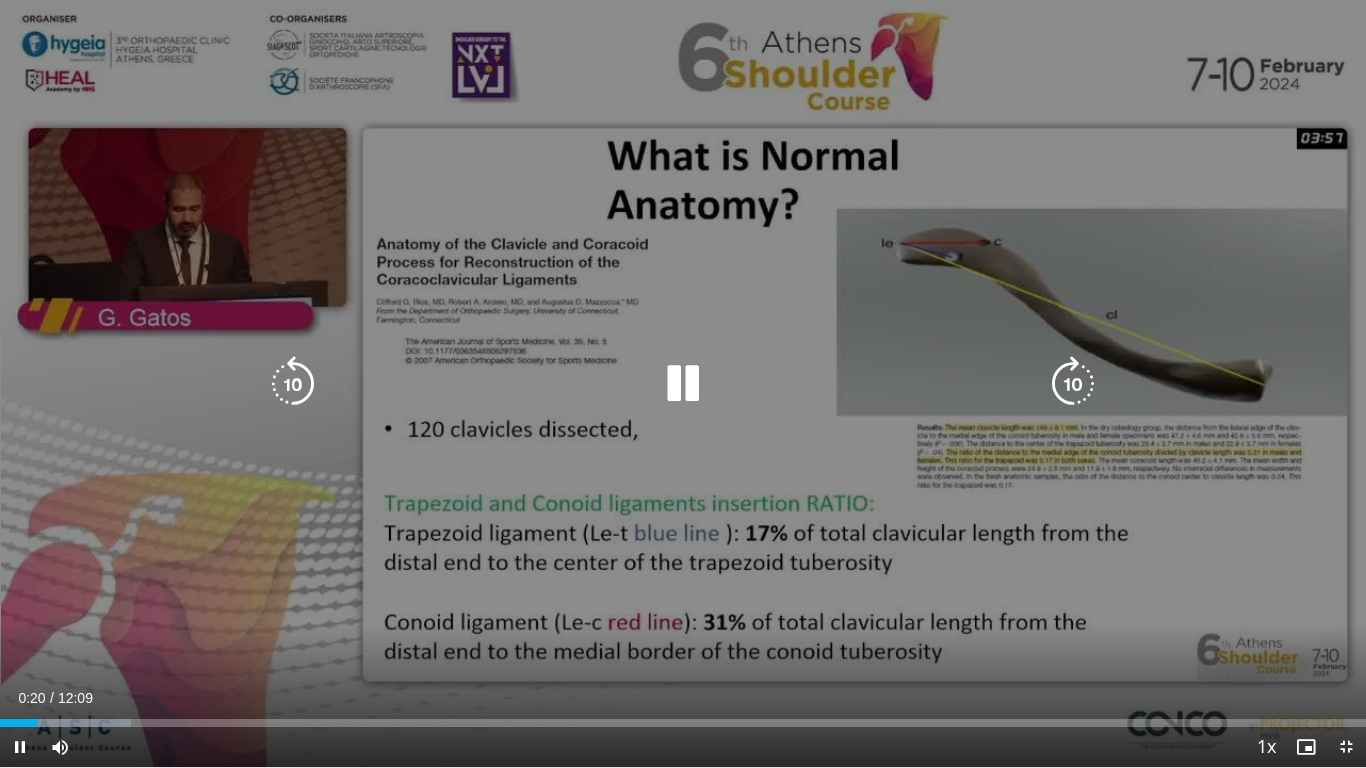click at bounding box center [683, 384] 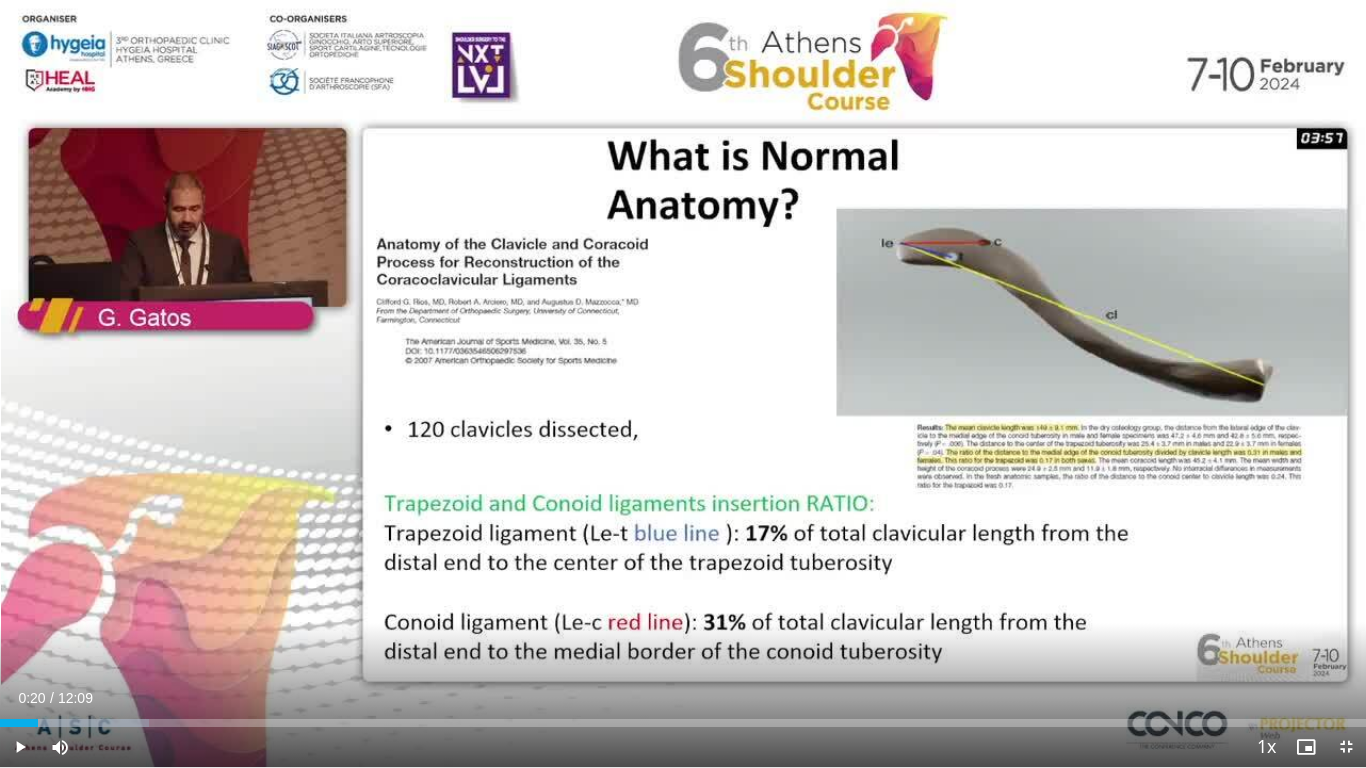 type 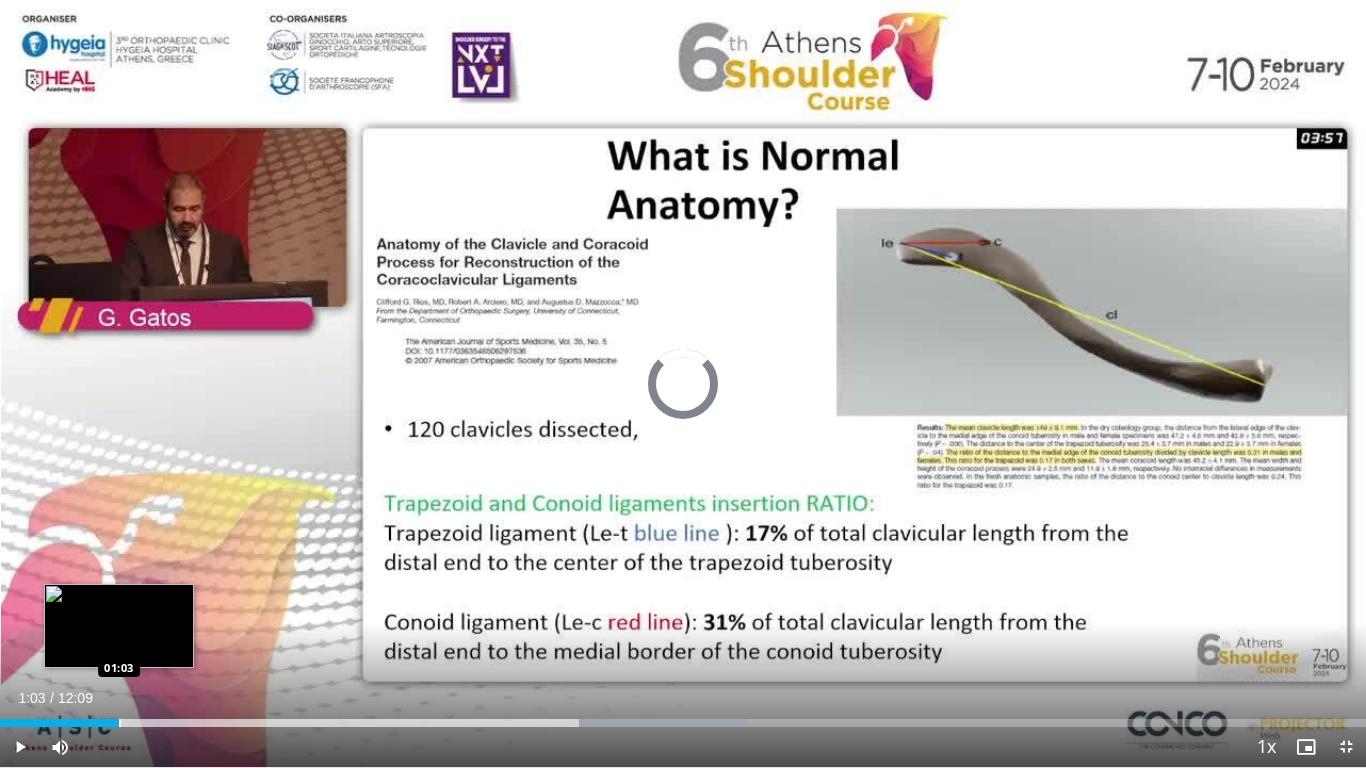 click at bounding box center [120, 723] 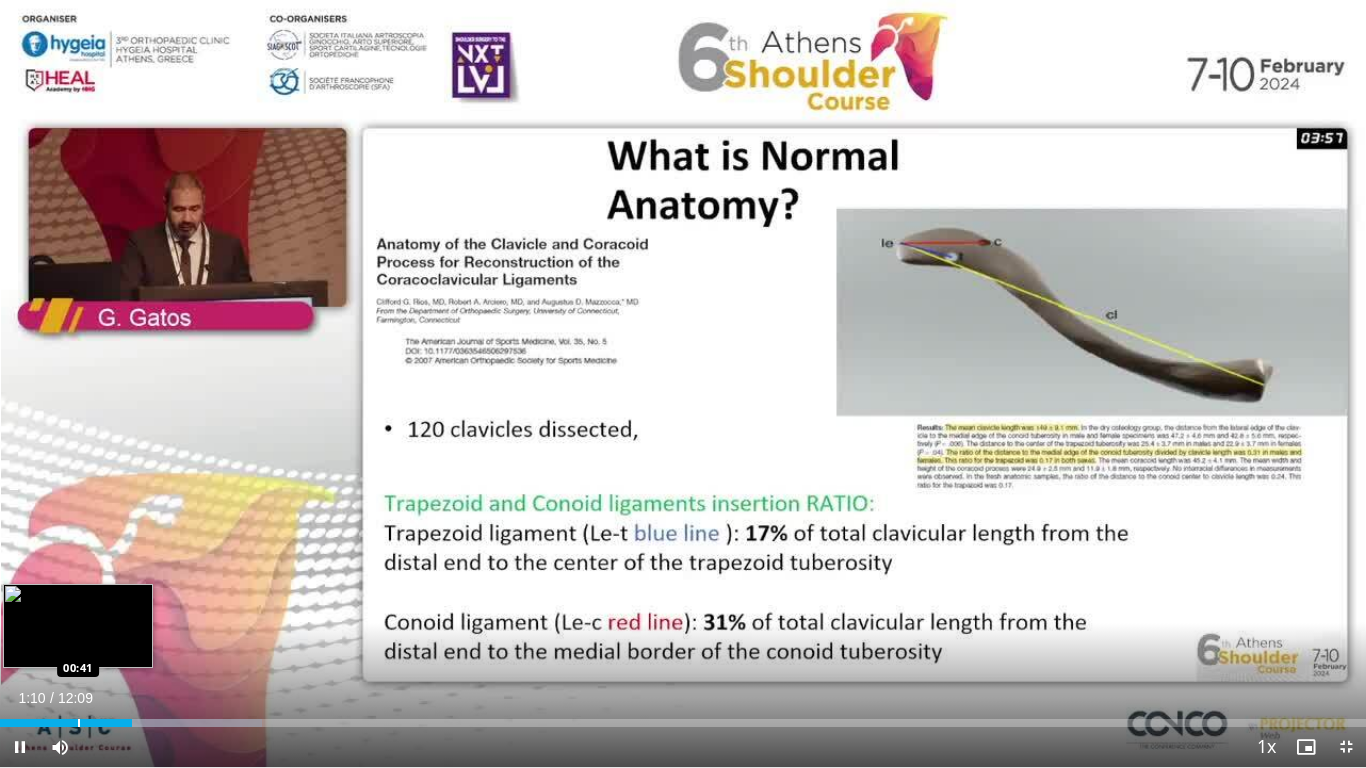 click on "**********" at bounding box center (683, 384) 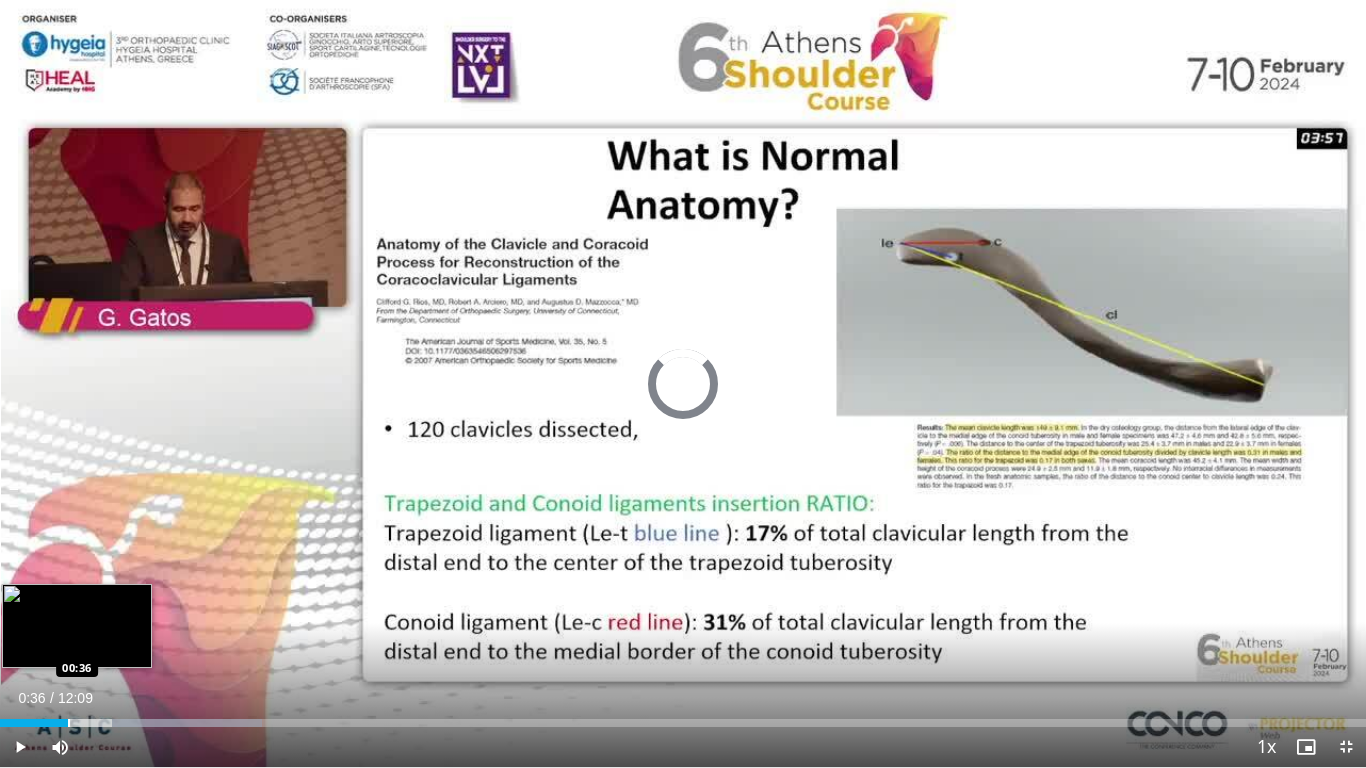 click at bounding box center [69, 723] 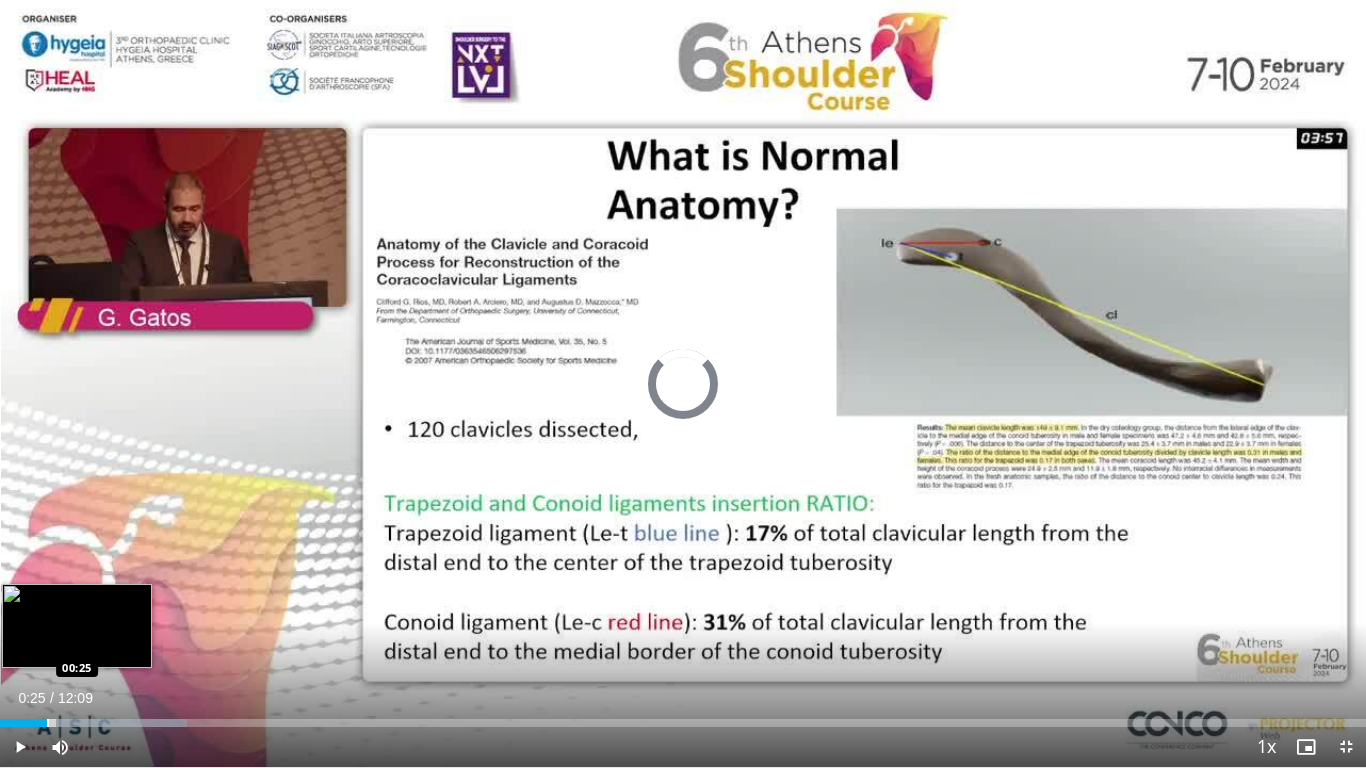 click at bounding box center (48, 723) 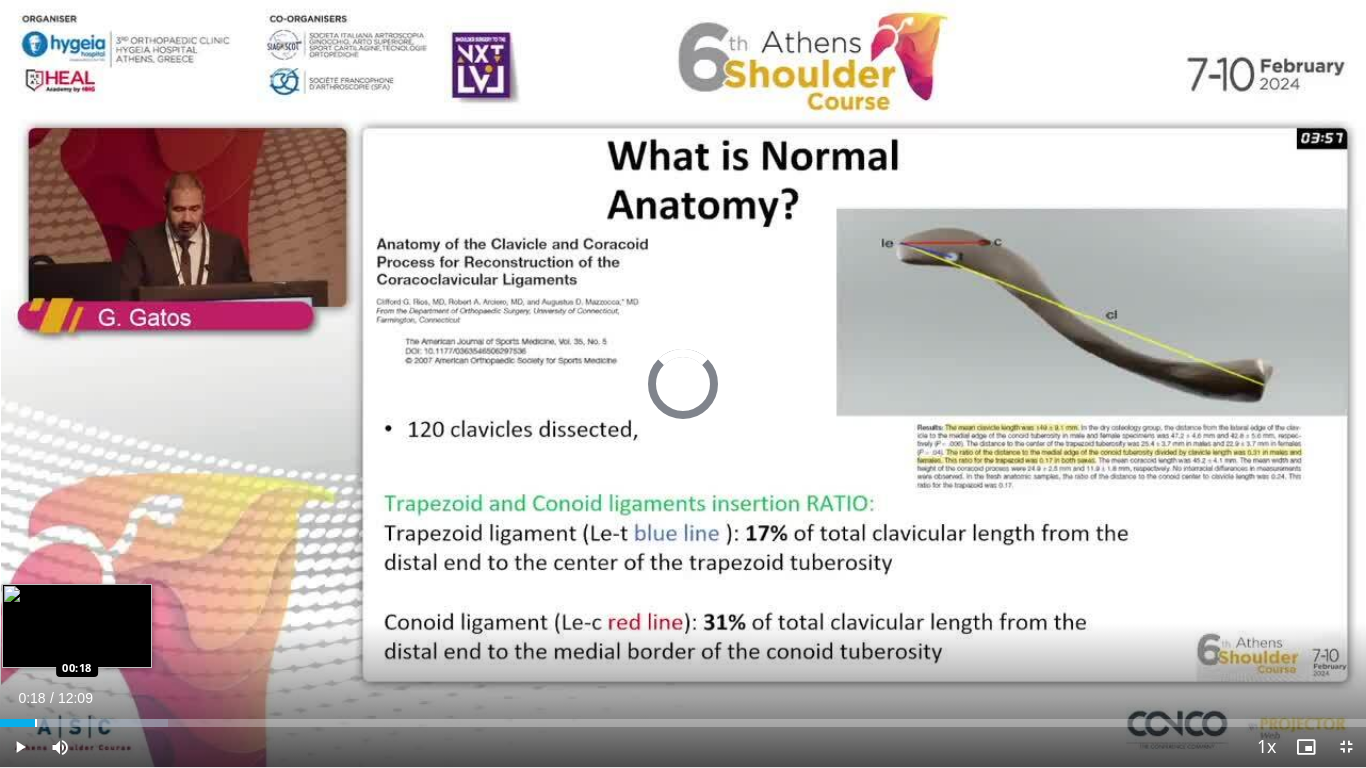 click at bounding box center [36, 723] 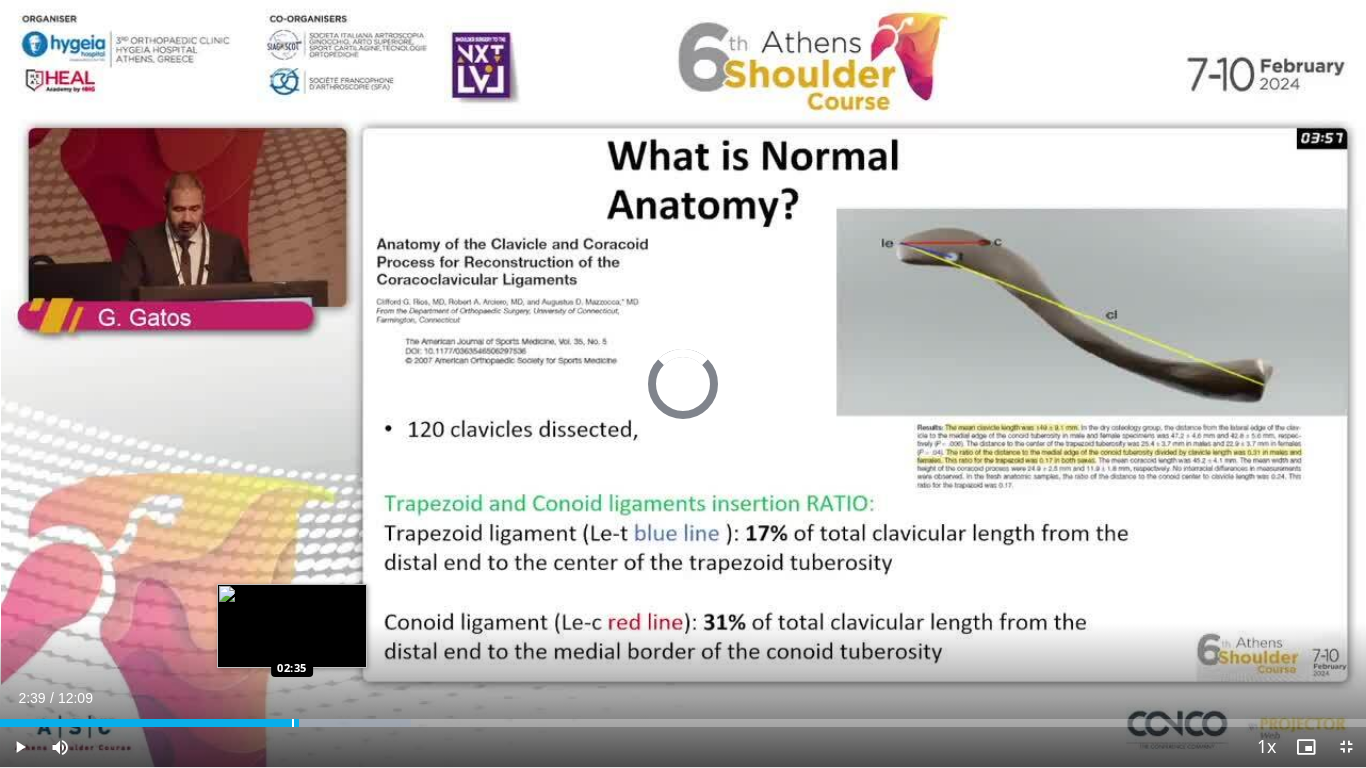 click at bounding box center [293, 723] 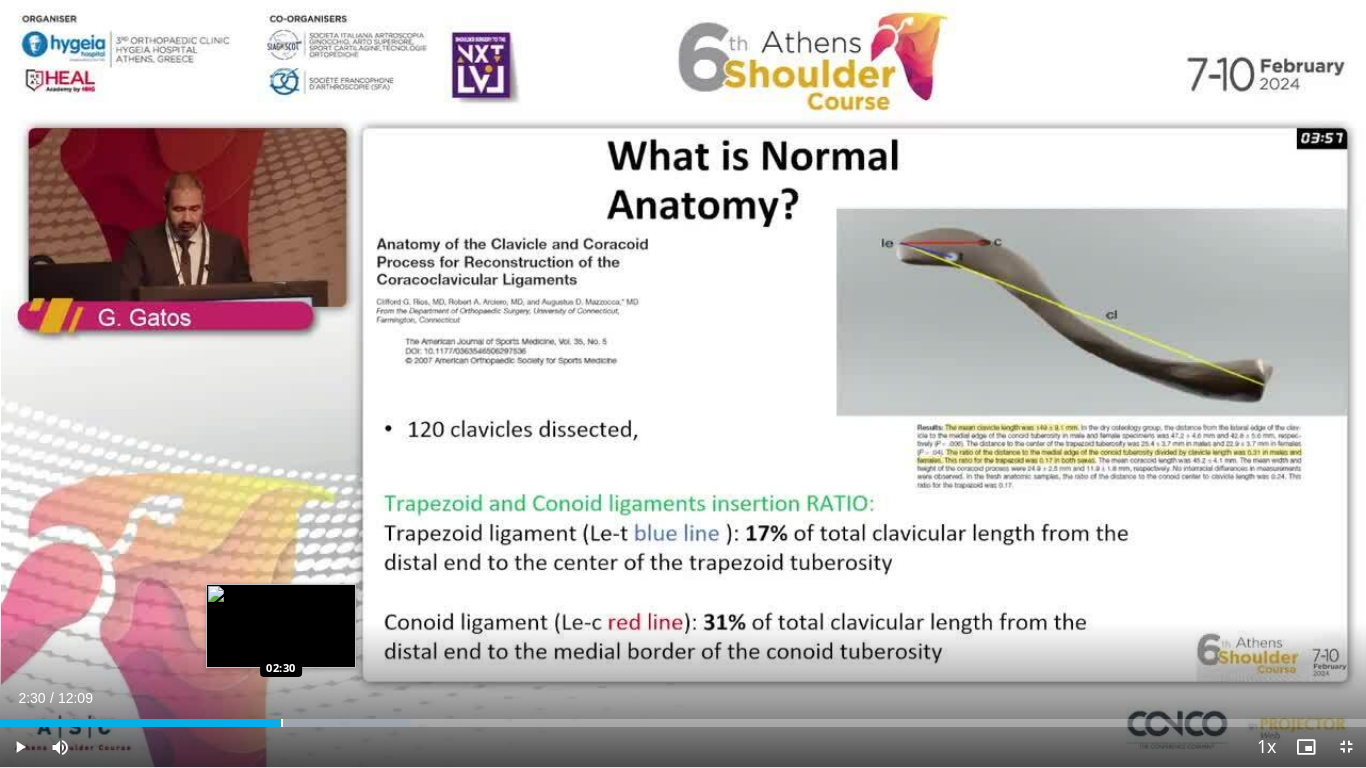 click at bounding box center (282, 723) 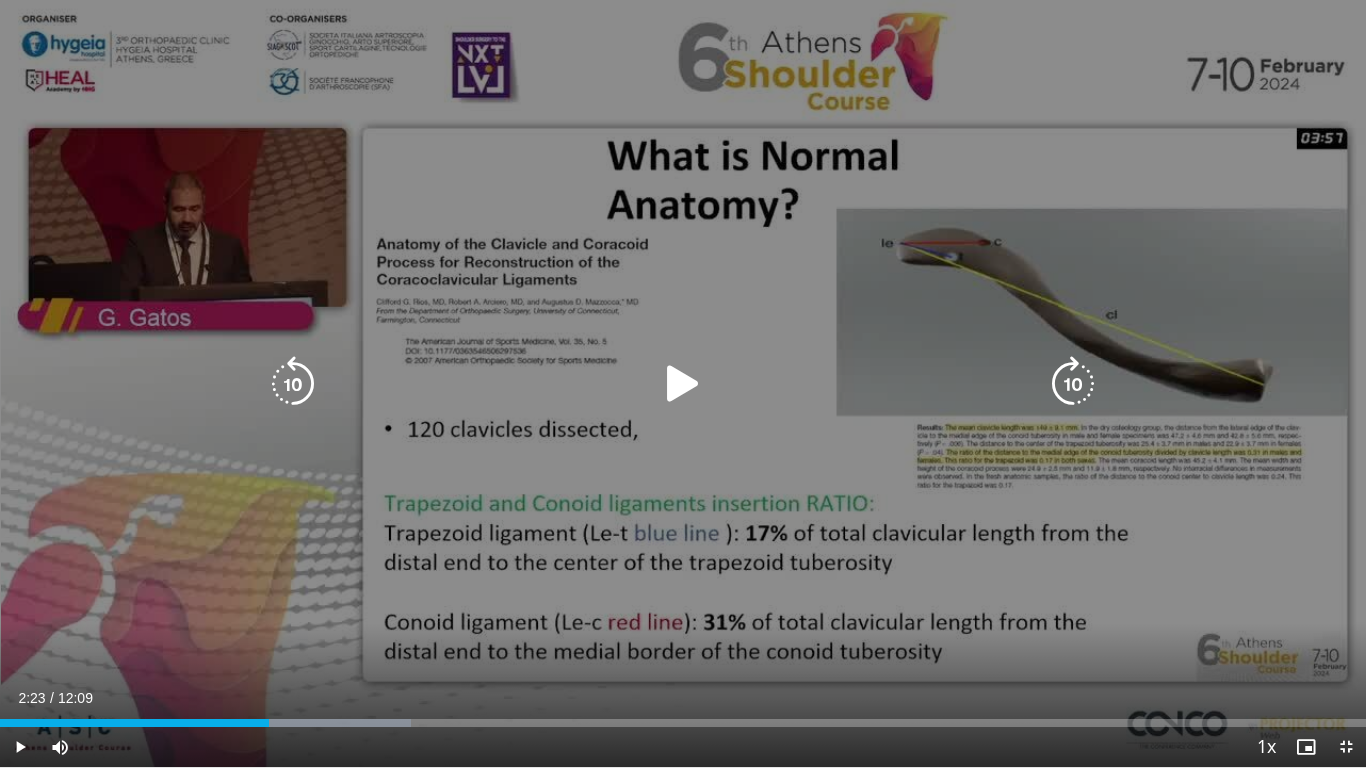 click on "Loaded :  30.10% 02:23 02:27" at bounding box center (683, 723) 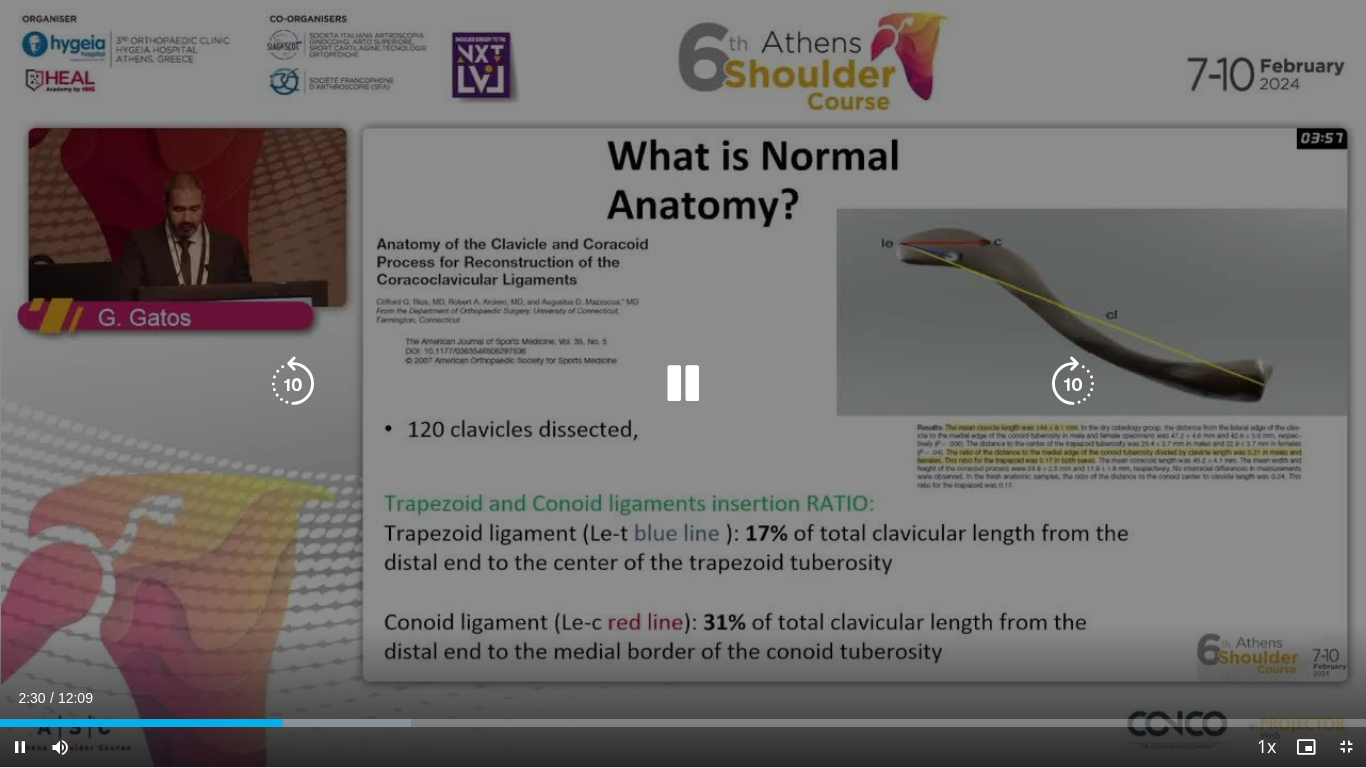 click at bounding box center [683, 384] 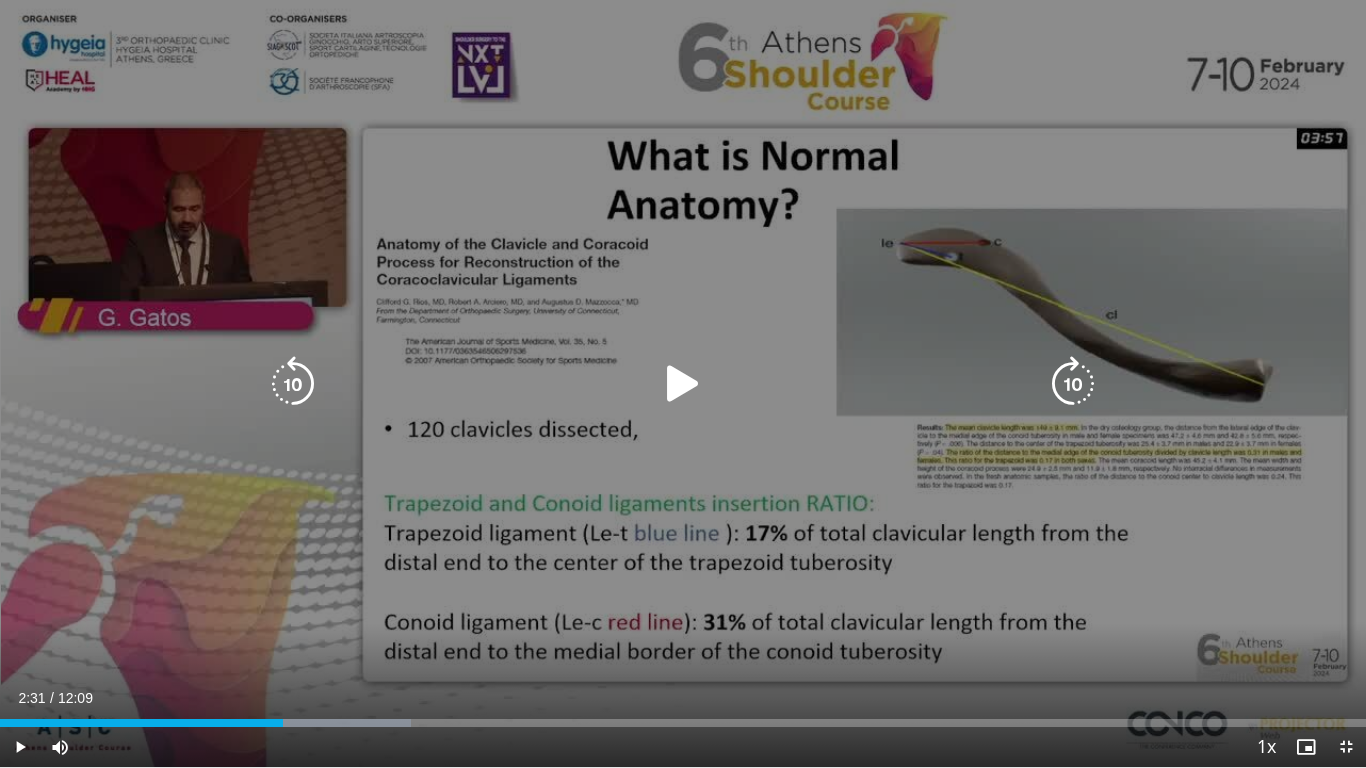 click at bounding box center [683, 384] 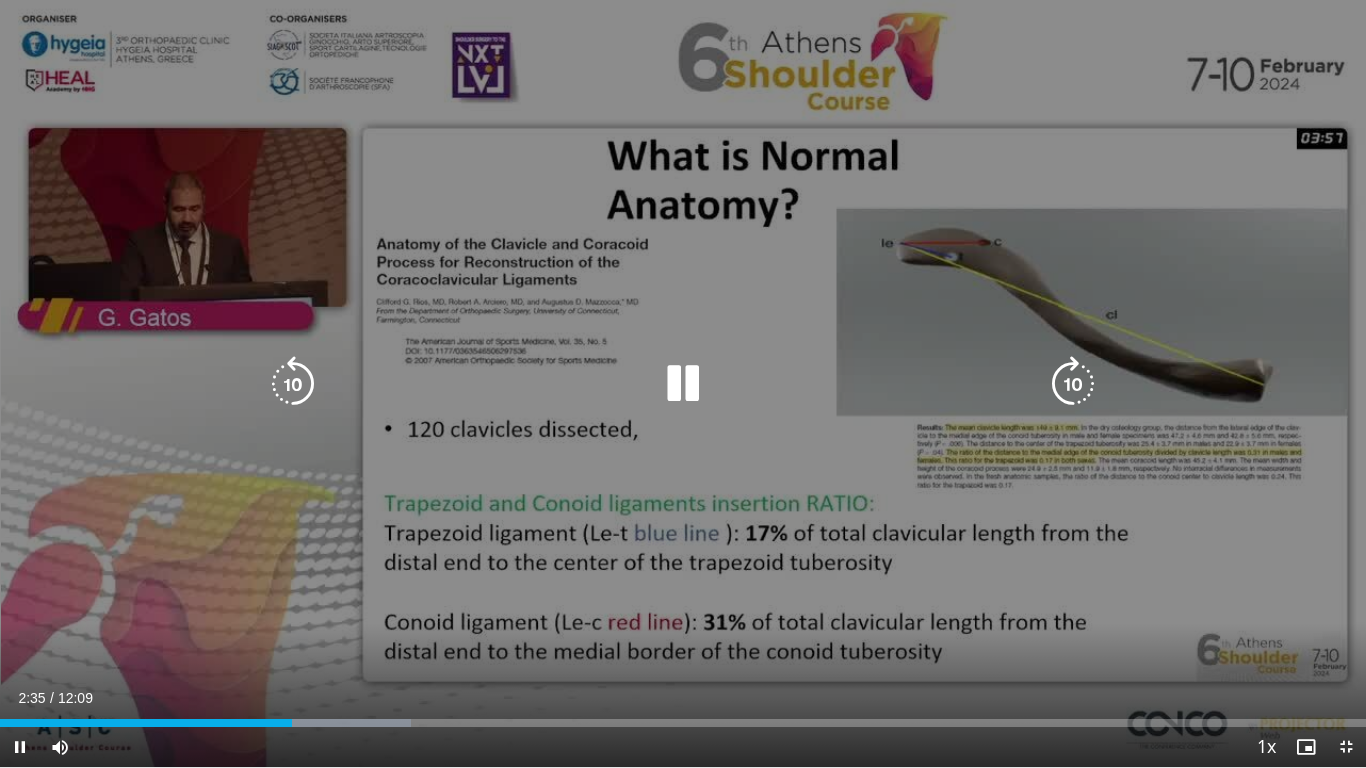 click at bounding box center (683, 384) 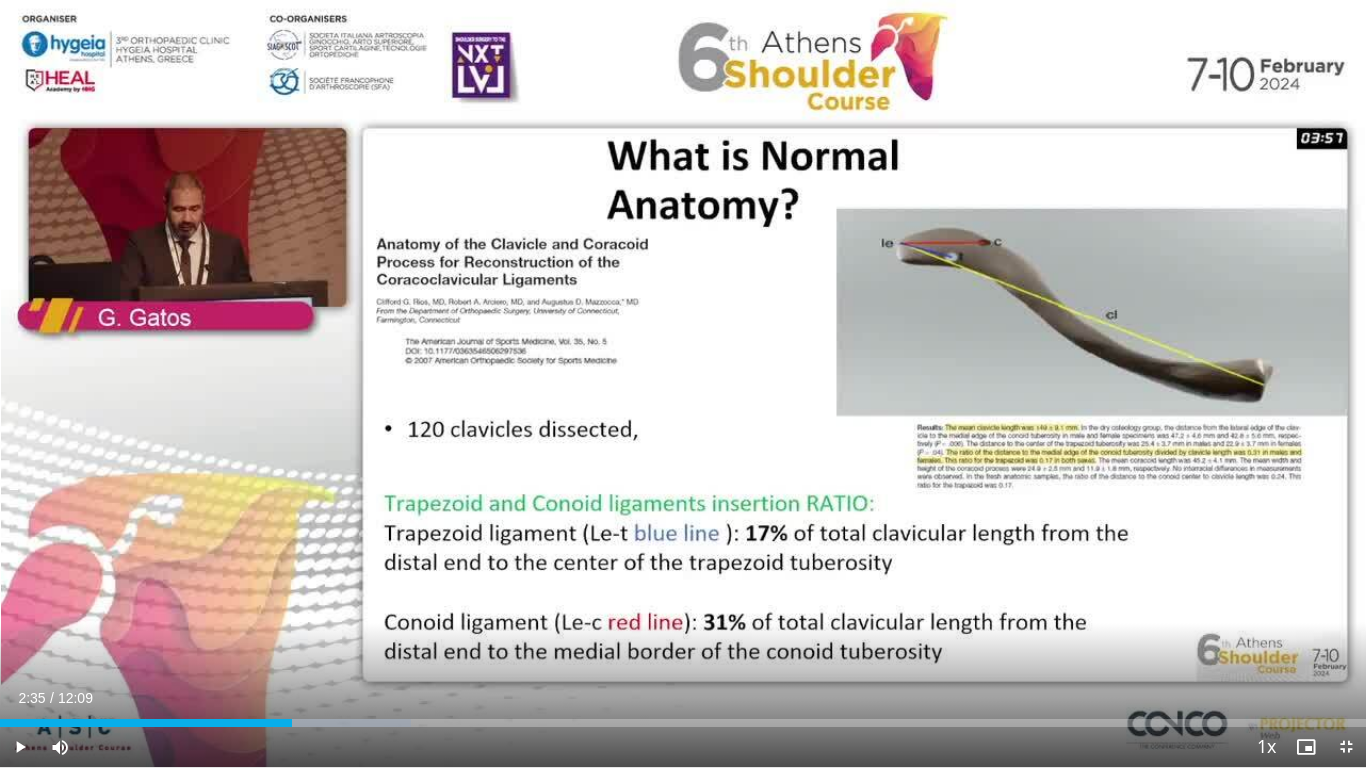 click on "10 seconds
Tap to unmute" at bounding box center (683, 383) 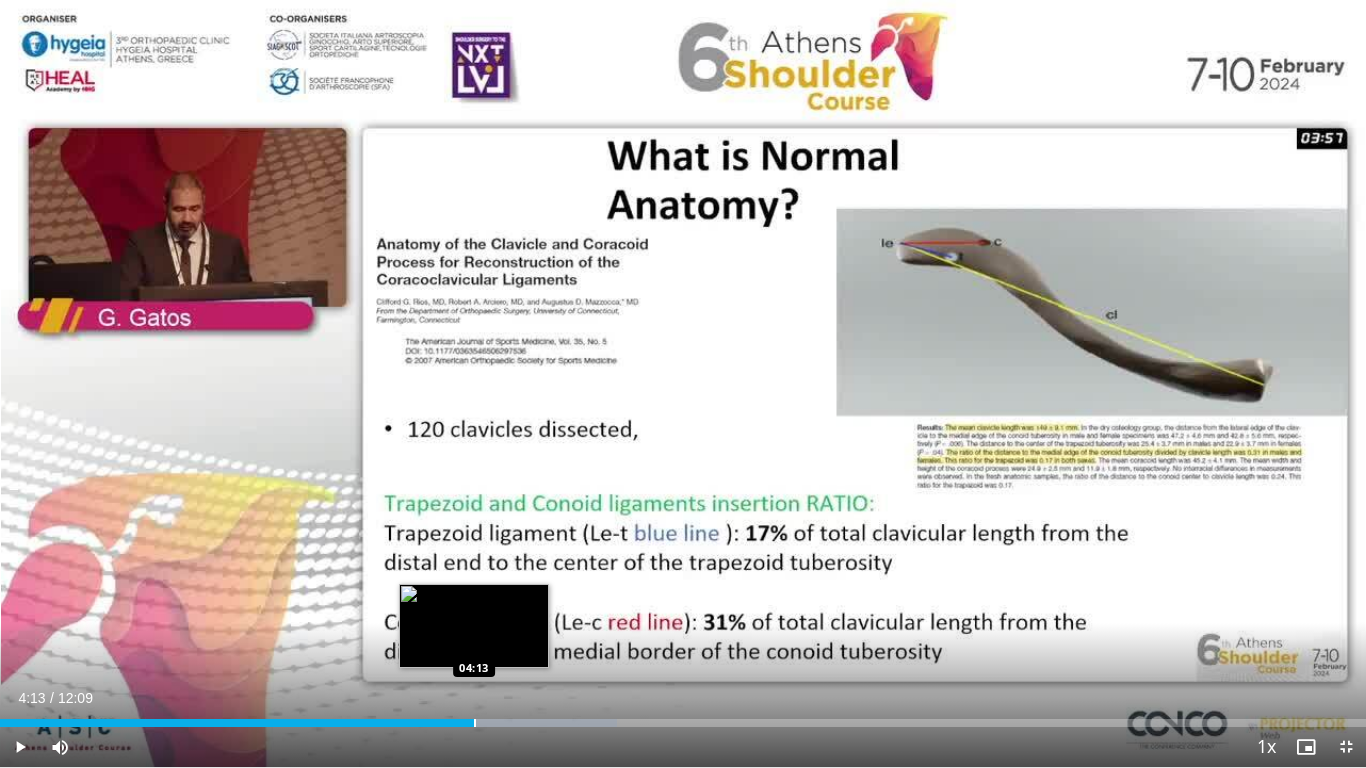 click at bounding box center [475, 723] 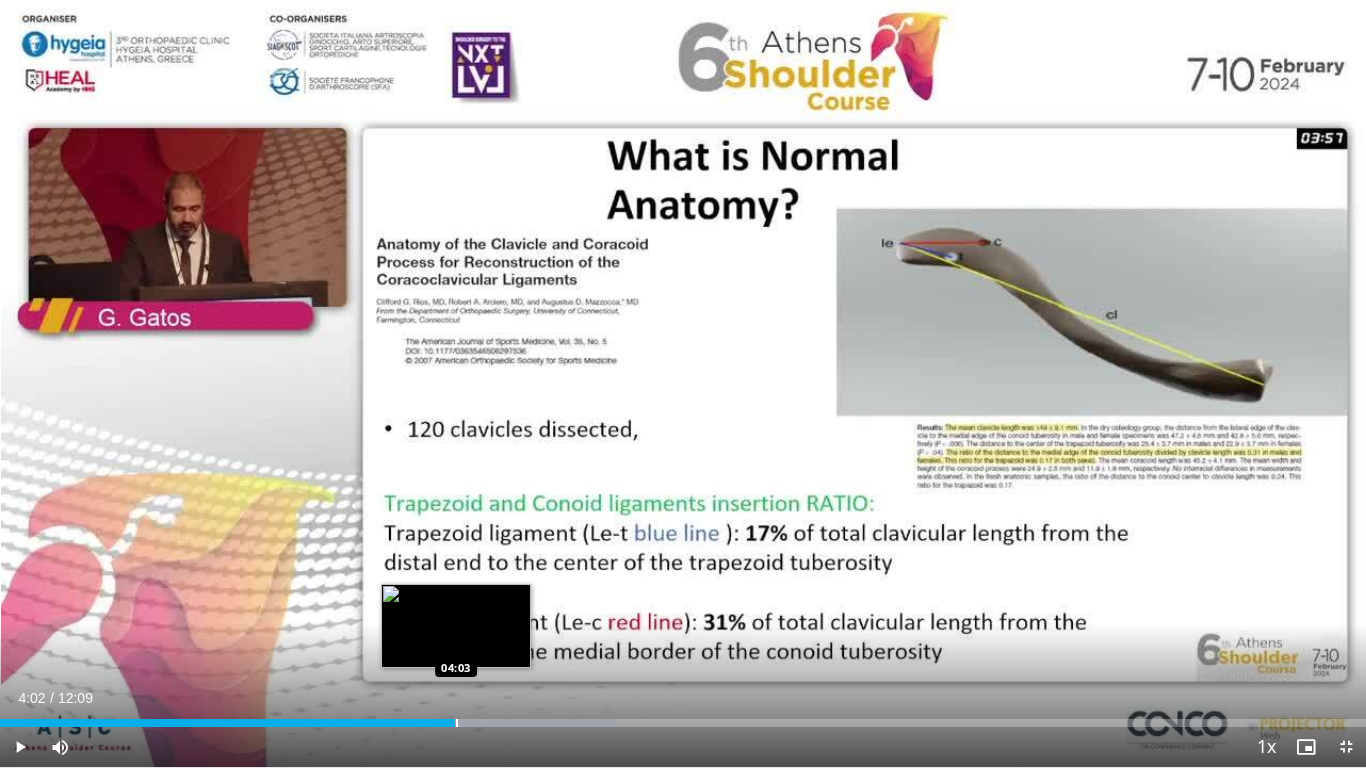 click on "Loaded :  45.16% 04:02 04:03" at bounding box center [683, 717] 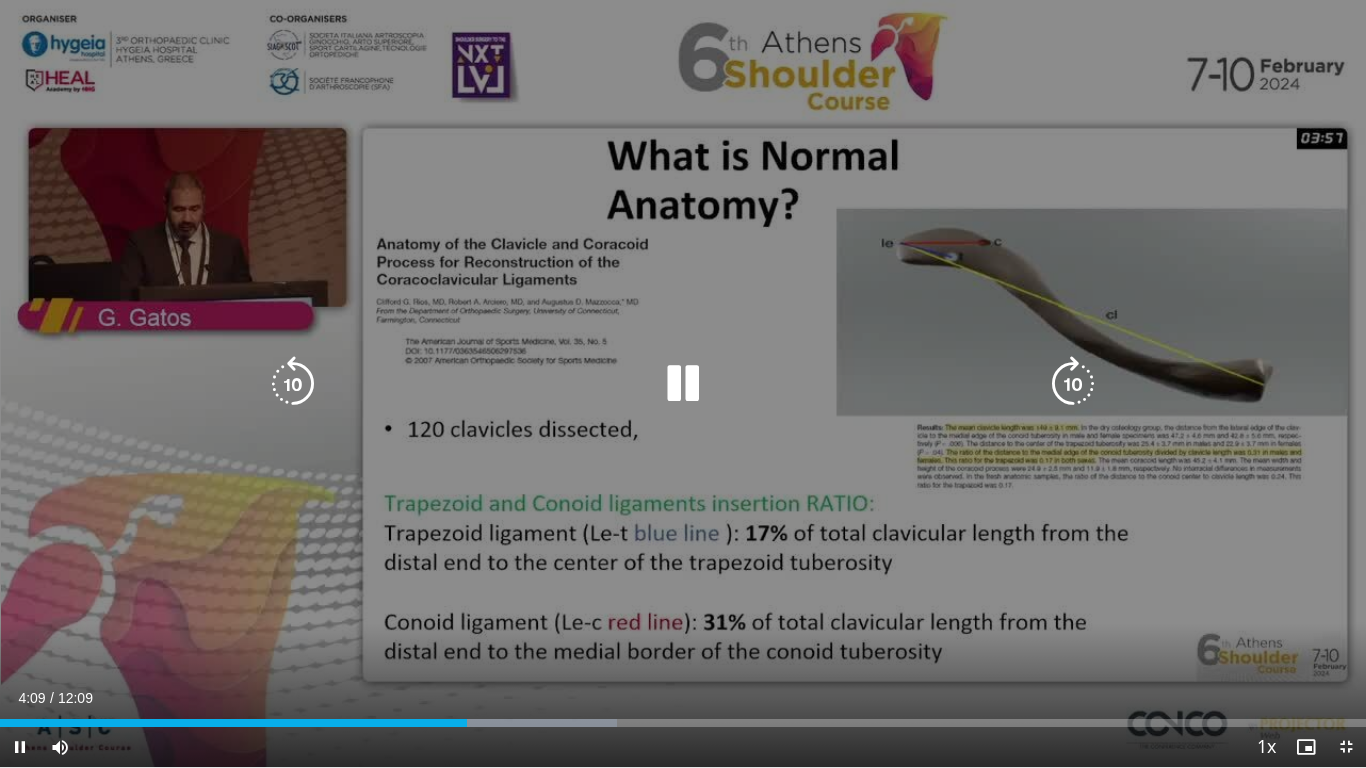 click at bounding box center (683, 384) 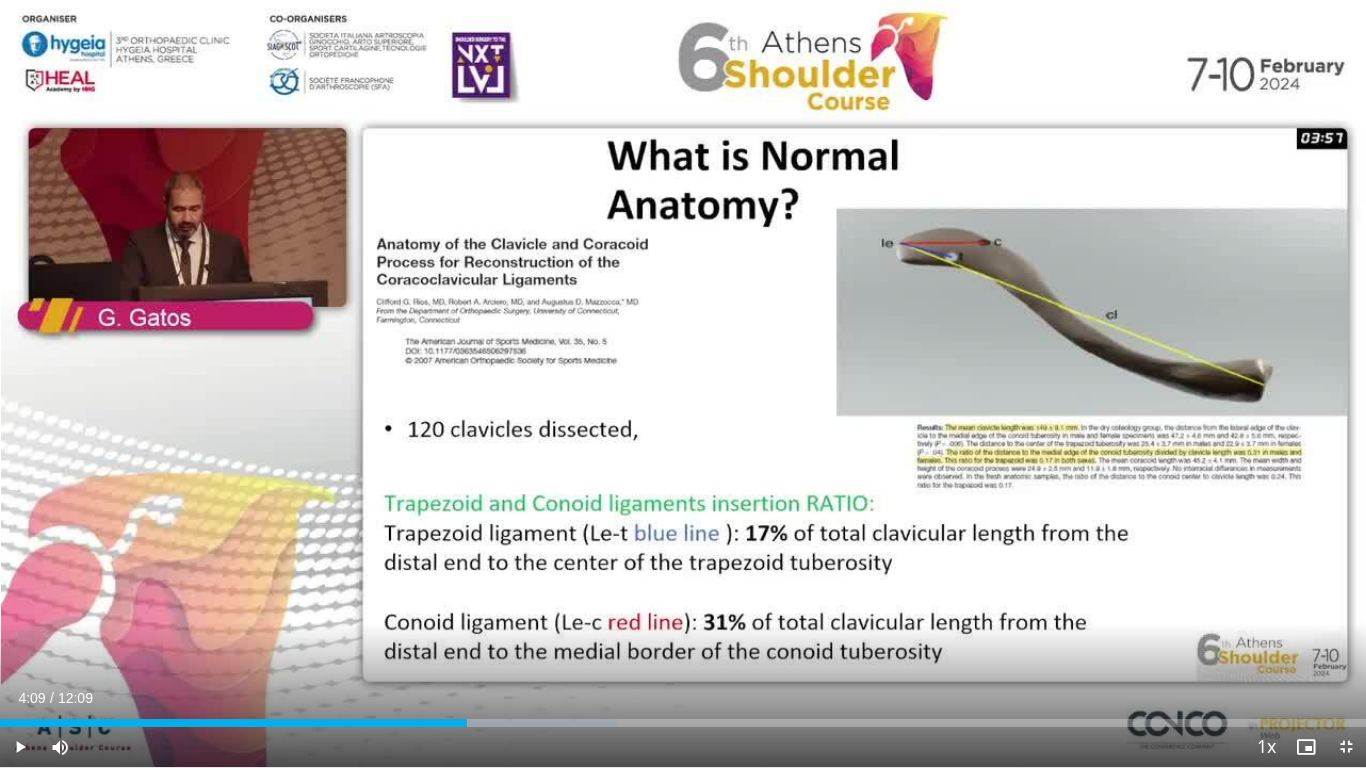 click on "10 seconds
Tap to unmute" at bounding box center [683, 383] 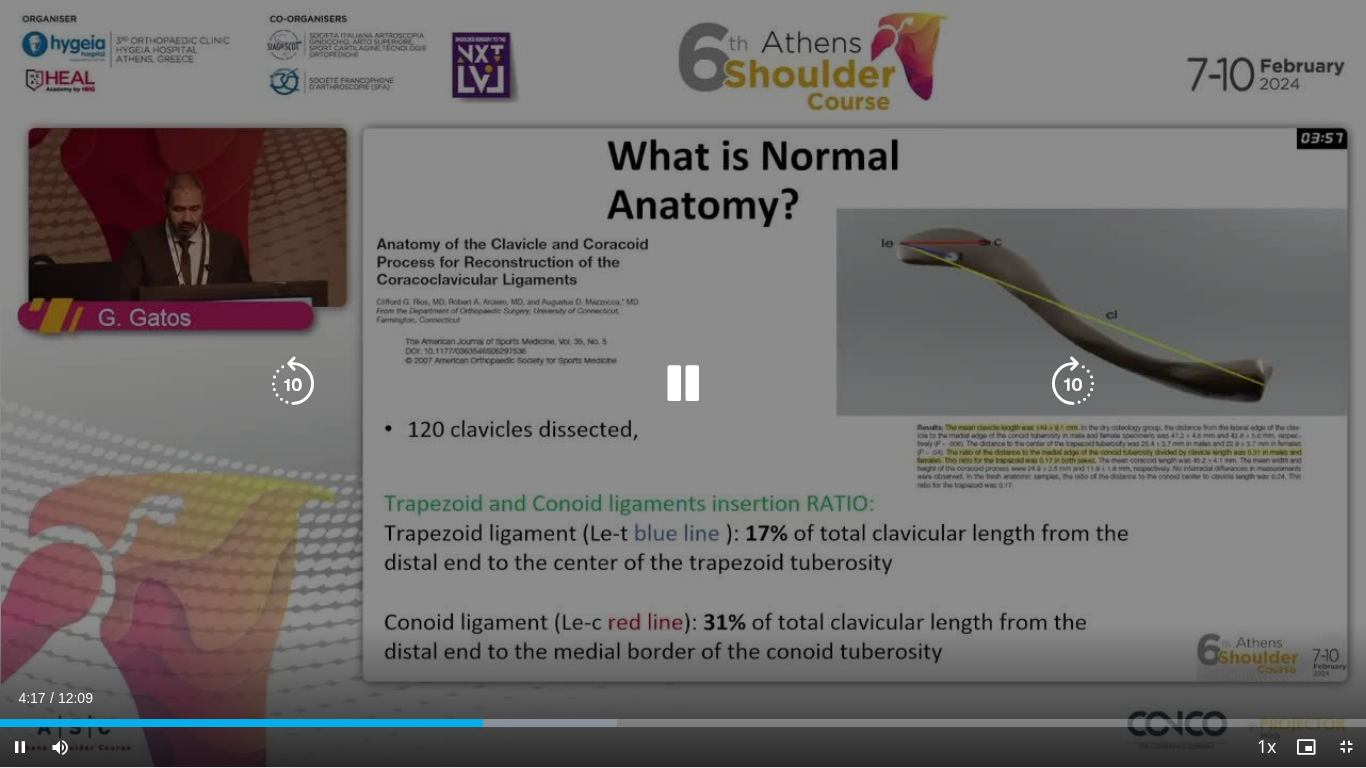 click on "10 seconds
Tap to unmute" at bounding box center [683, 383] 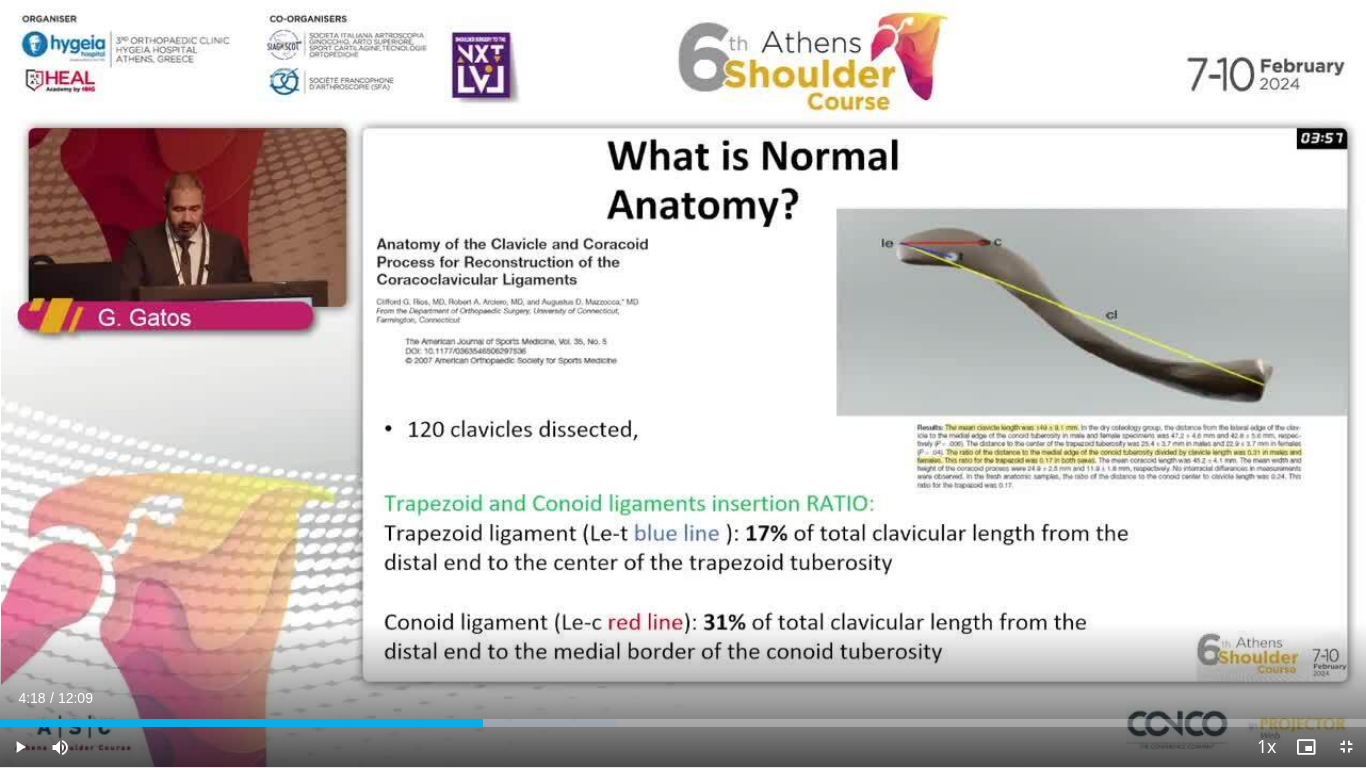 click on "10 seconds
Tap to unmute" at bounding box center [683, 383] 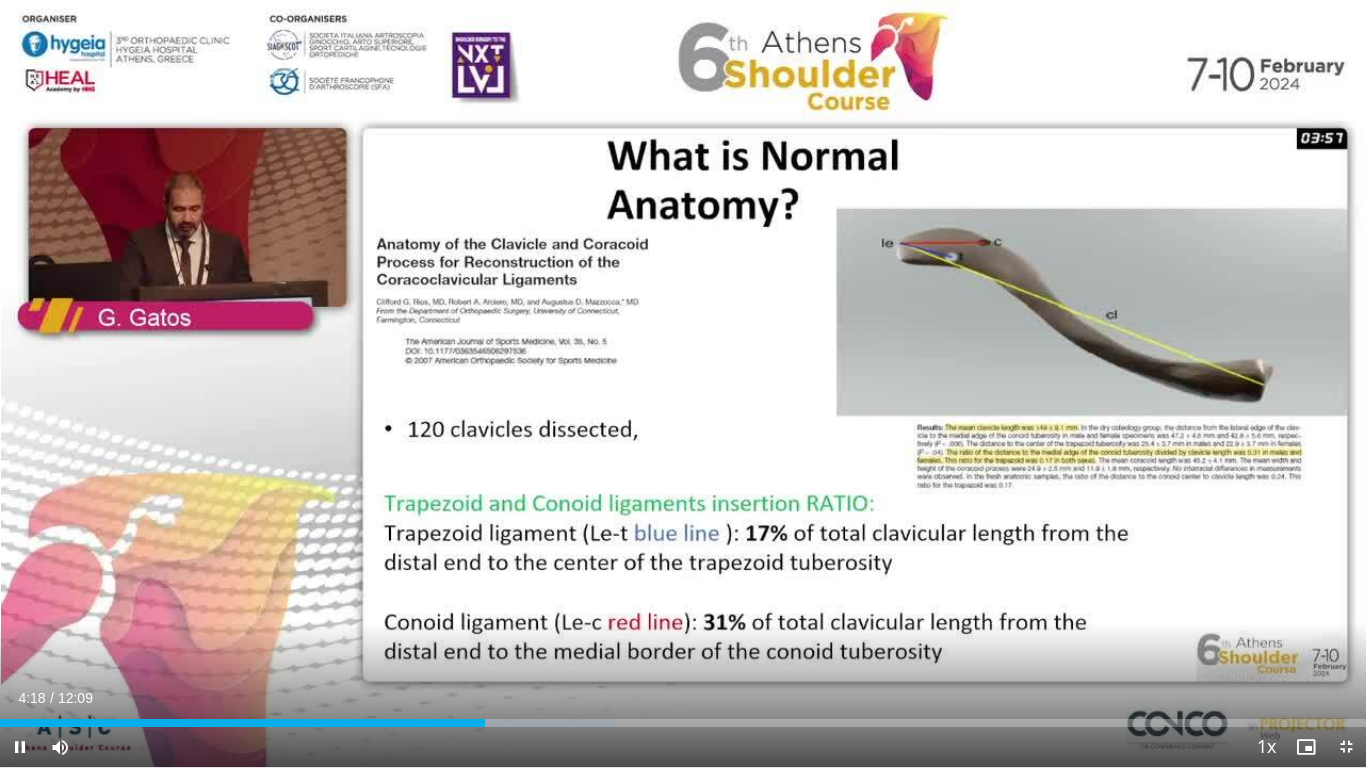 click on "10 seconds
Tap to unmute" at bounding box center (683, 383) 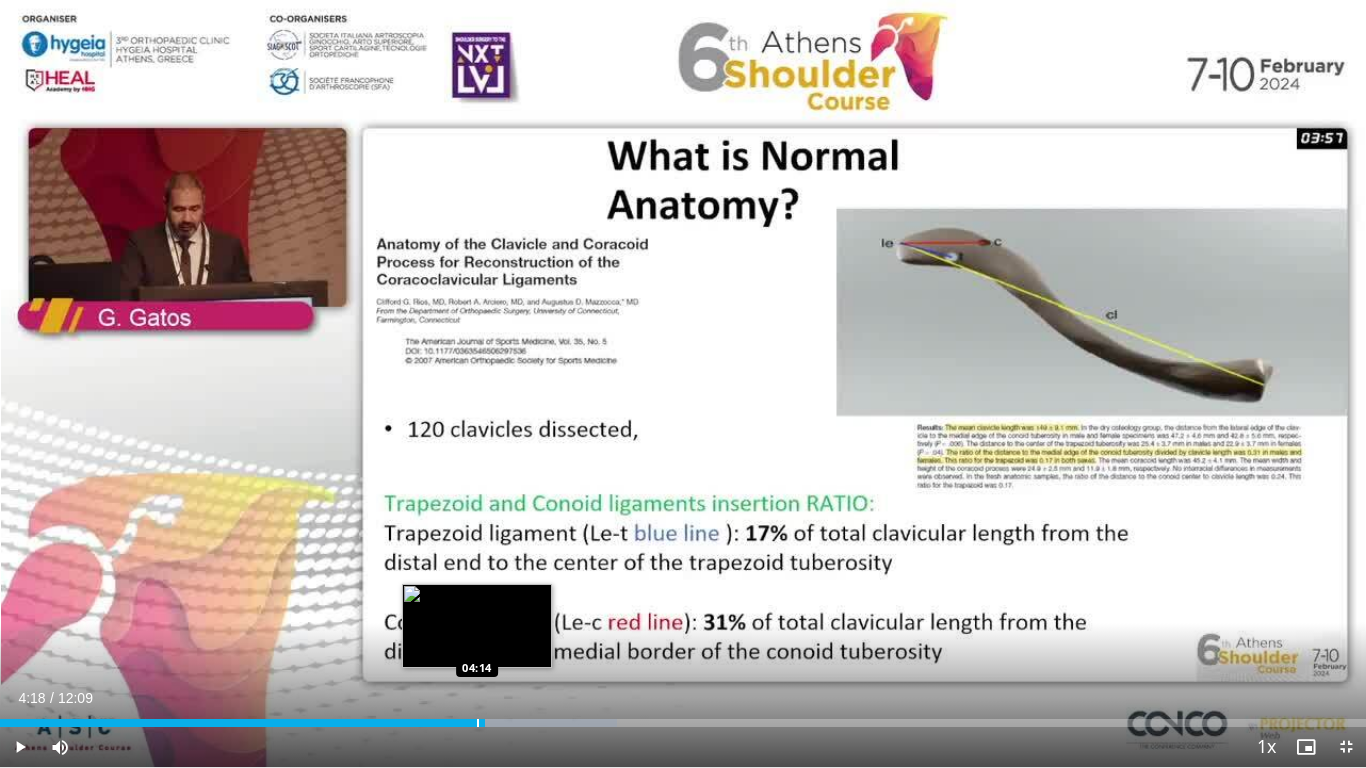 click at bounding box center (478, 723) 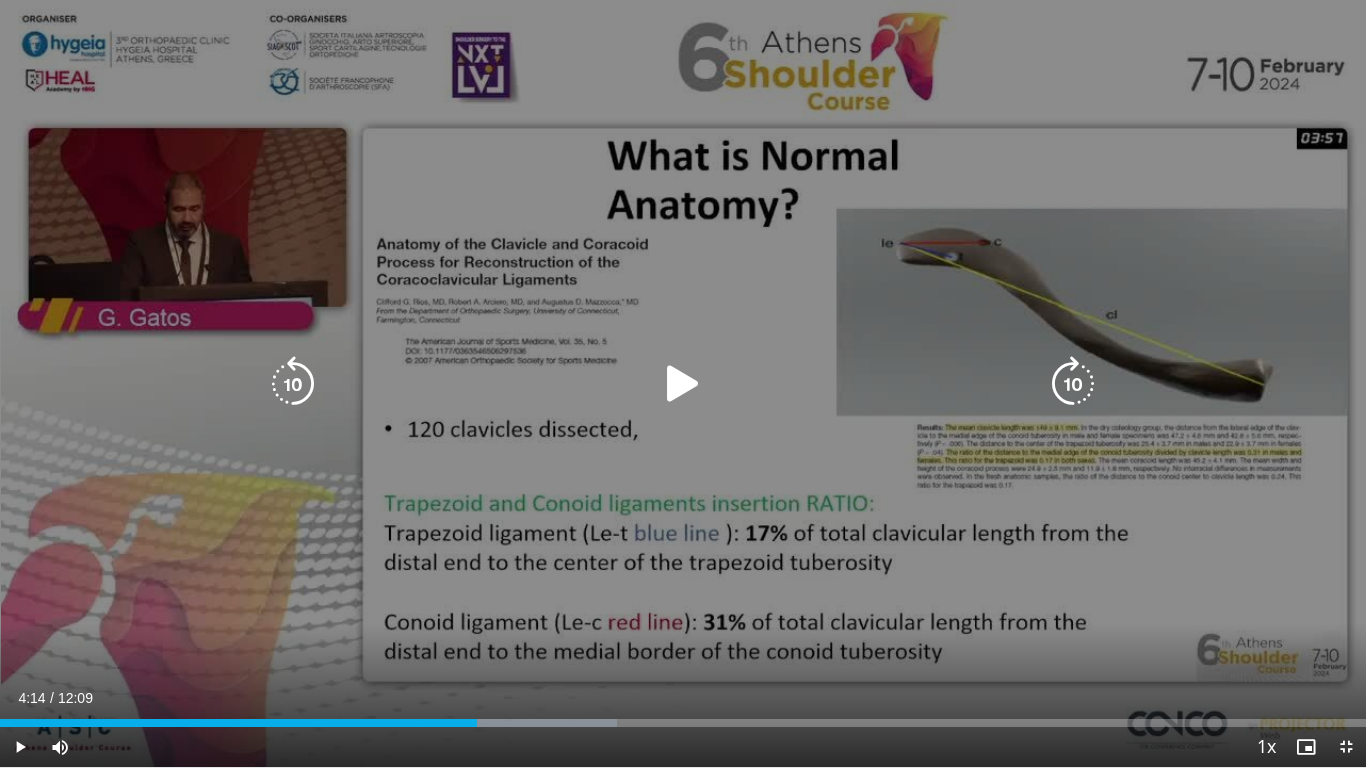 click on "10 seconds
Tap to unmute" at bounding box center [683, 383] 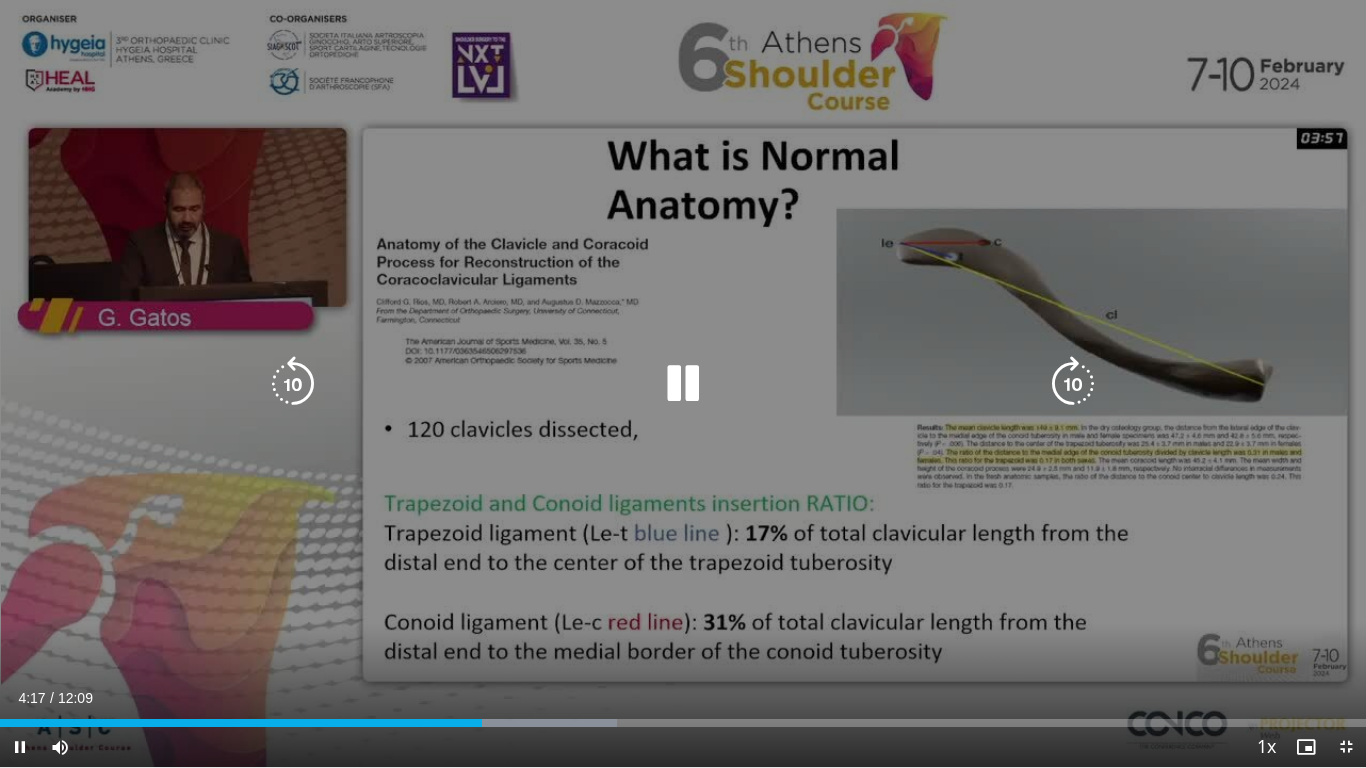 click on "10 seconds
Tap to unmute" at bounding box center (683, 383) 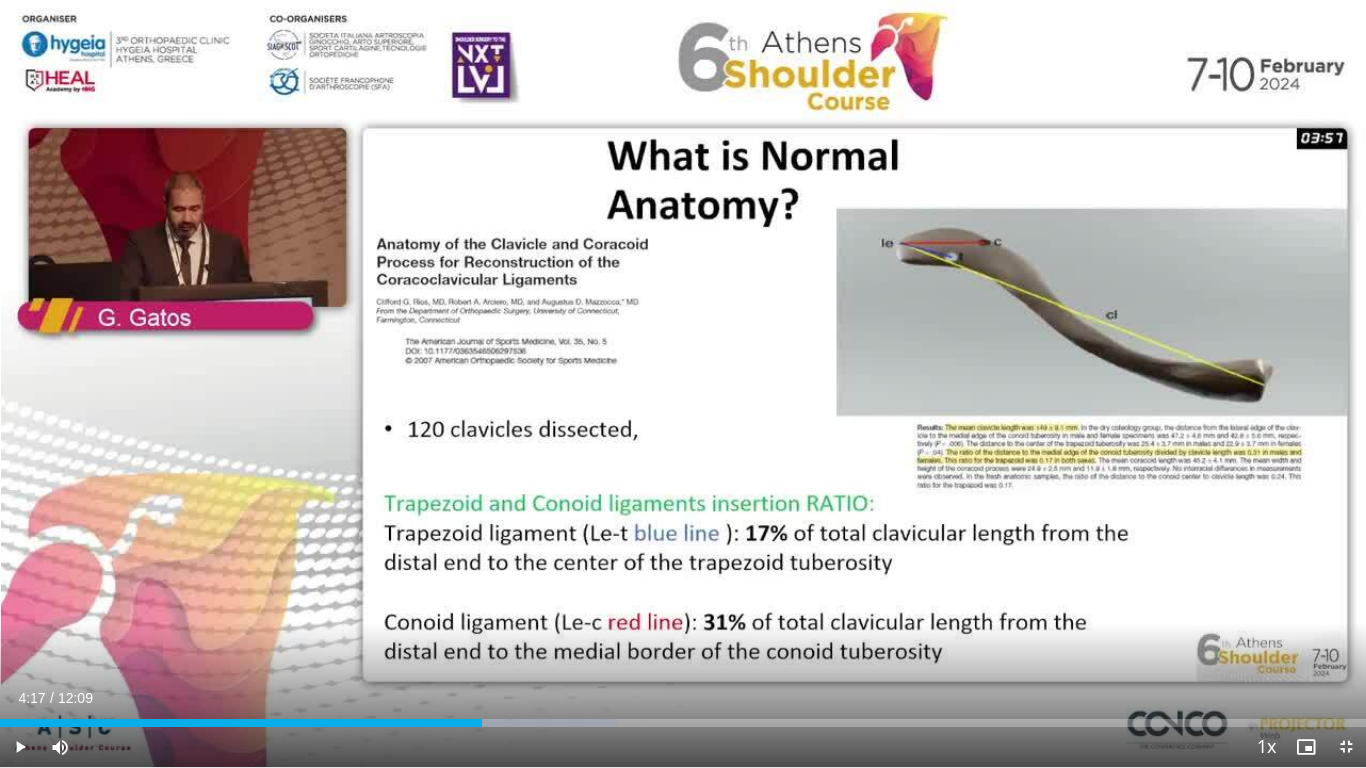 click on "10 seconds
Tap to unmute" at bounding box center [683, 383] 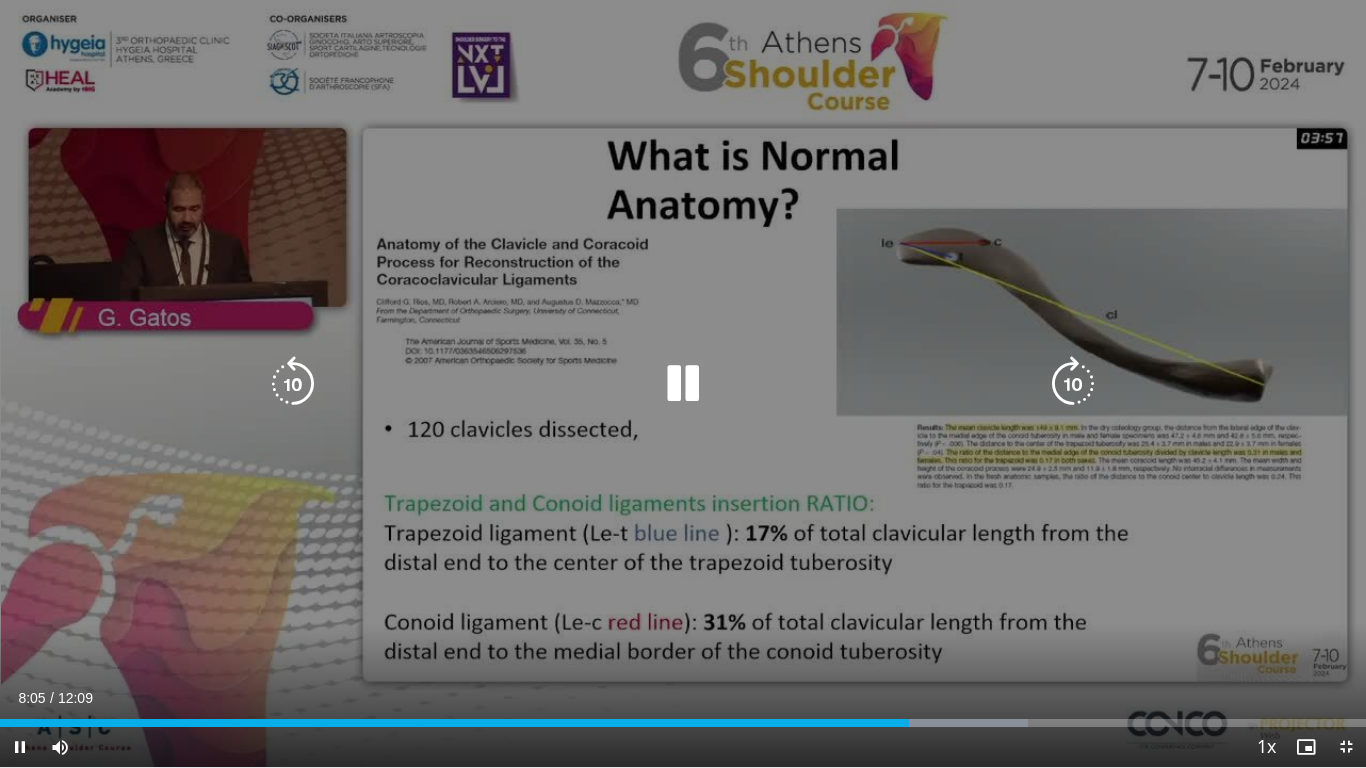 click on "10 seconds
Tap to unmute" at bounding box center (683, 383) 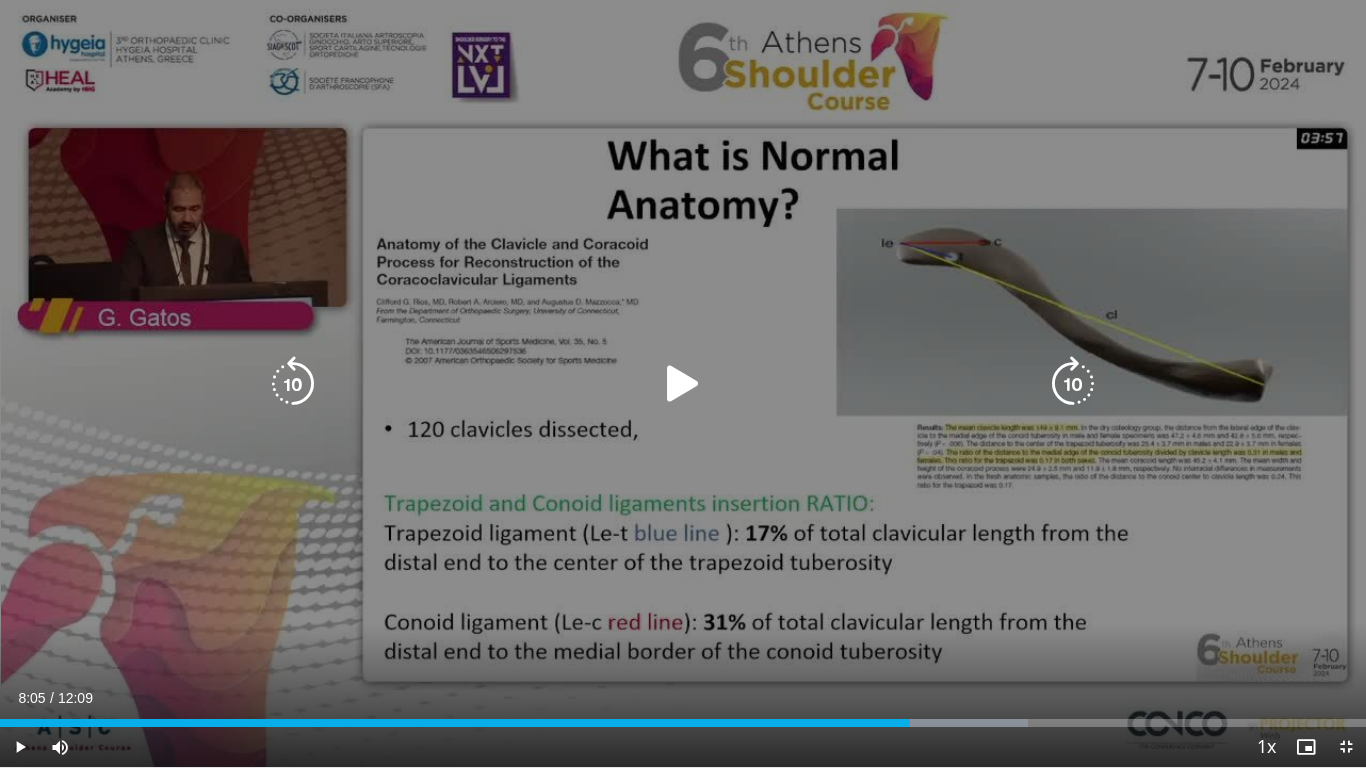 click at bounding box center (683, 384) 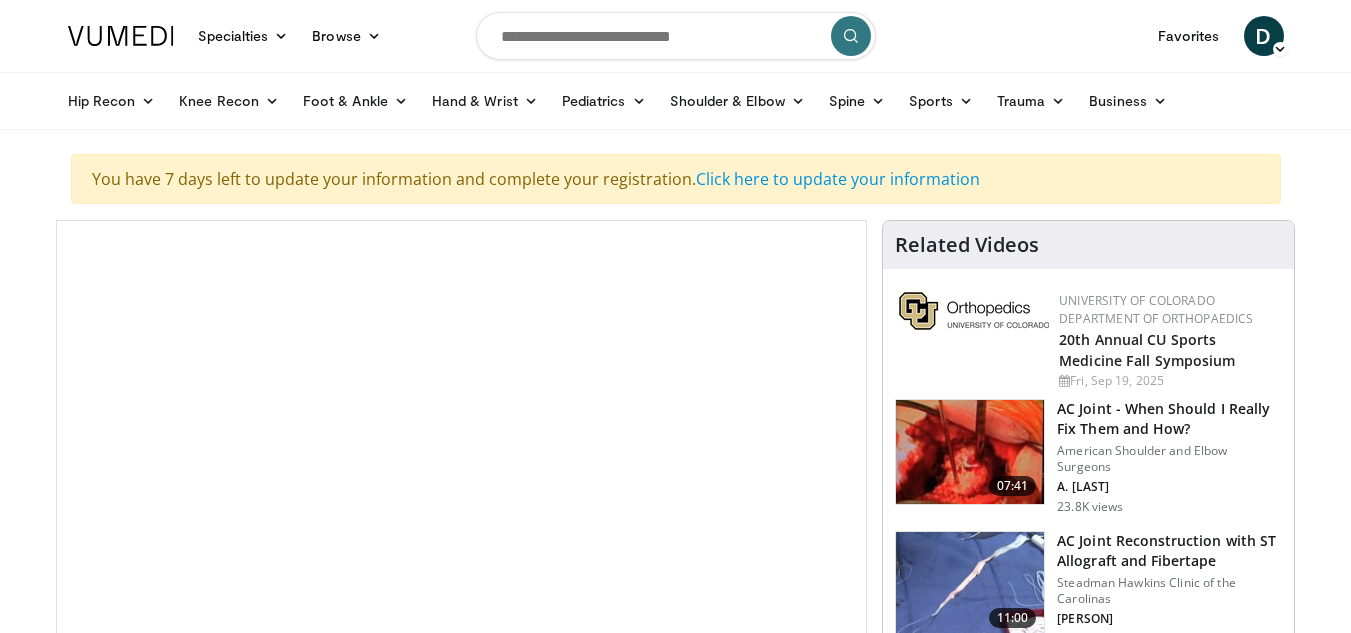 scroll, scrollTop: 0, scrollLeft: 0, axis: both 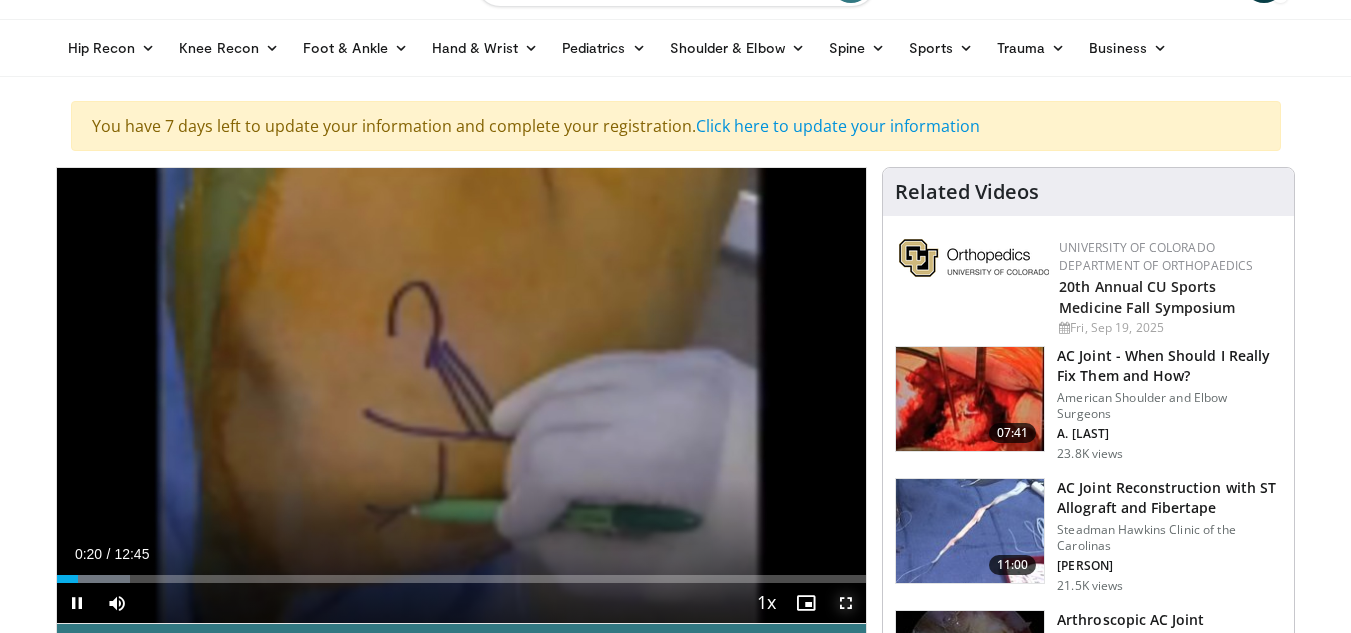 click at bounding box center (846, 603) 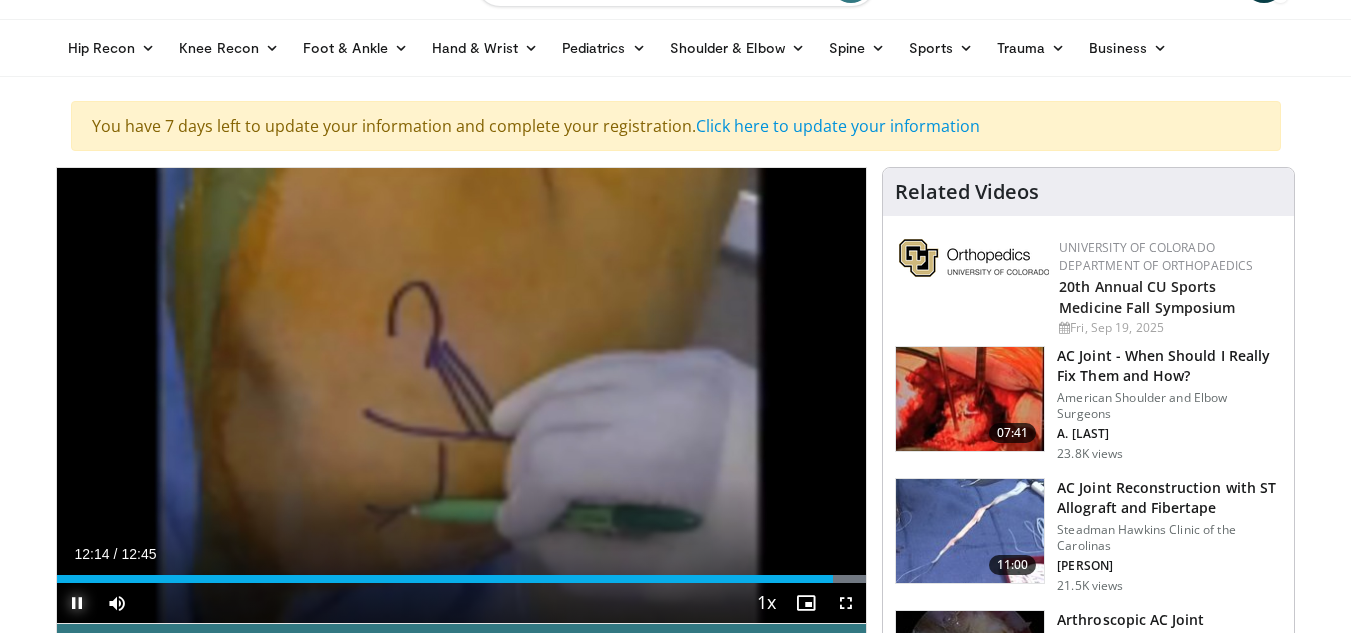 click at bounding box center [77, 603] 